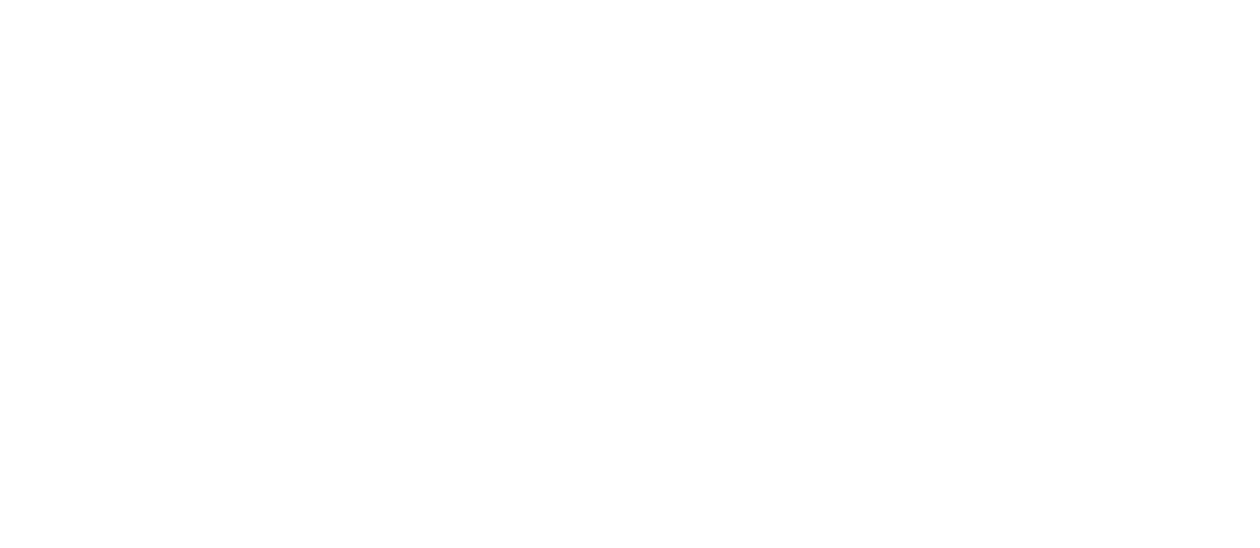 scroll, scrollTop: 0, scrollLeft: 0, axis: both 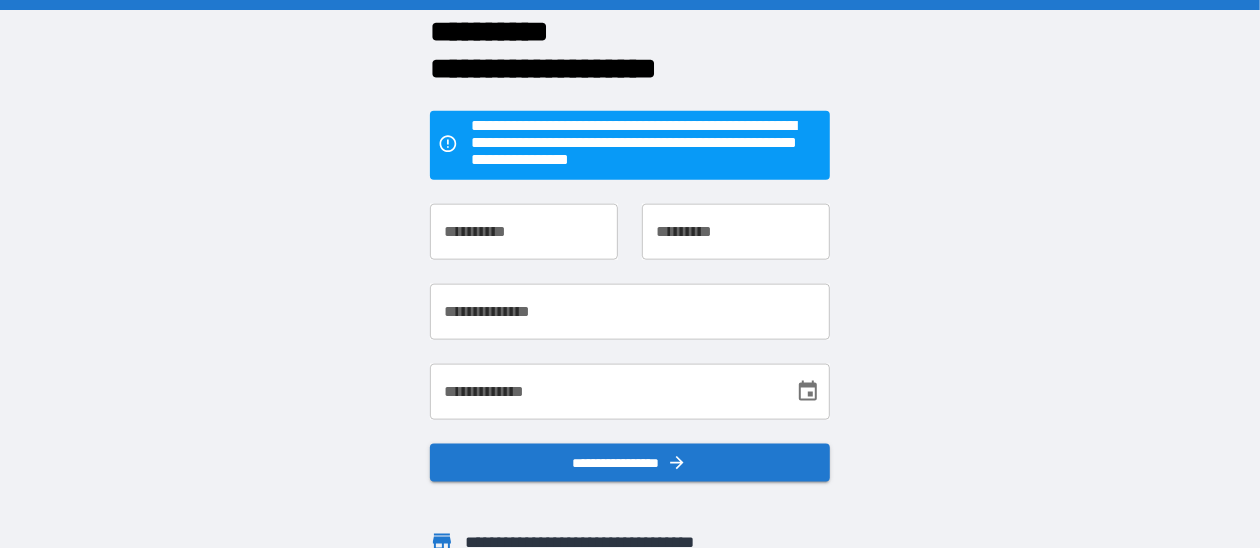 click on "**********" at bounding box center [524, 232] 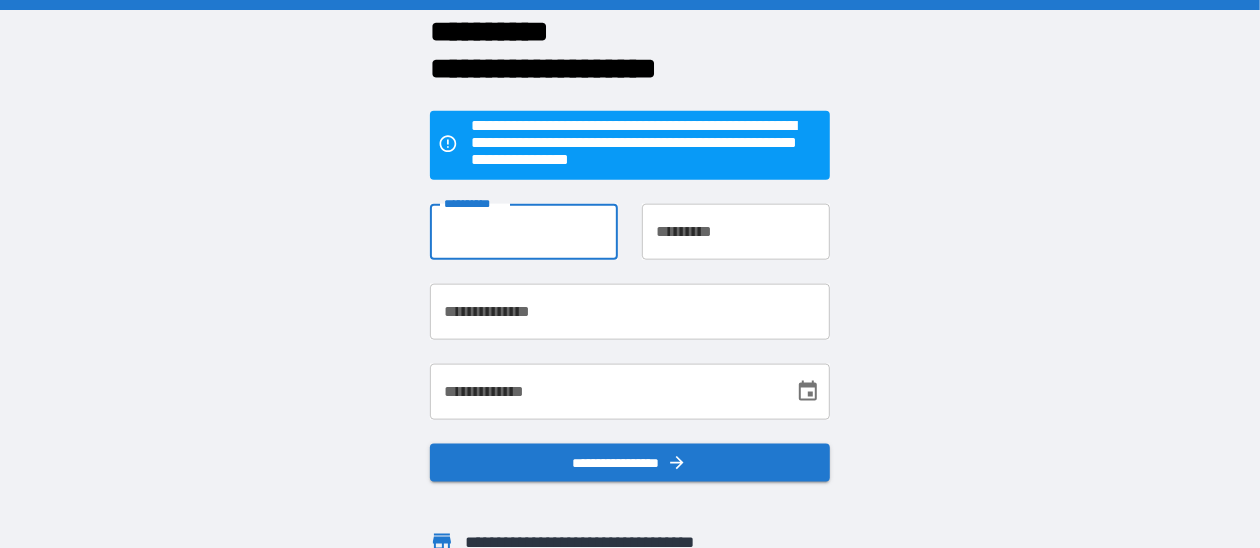 type on "****" 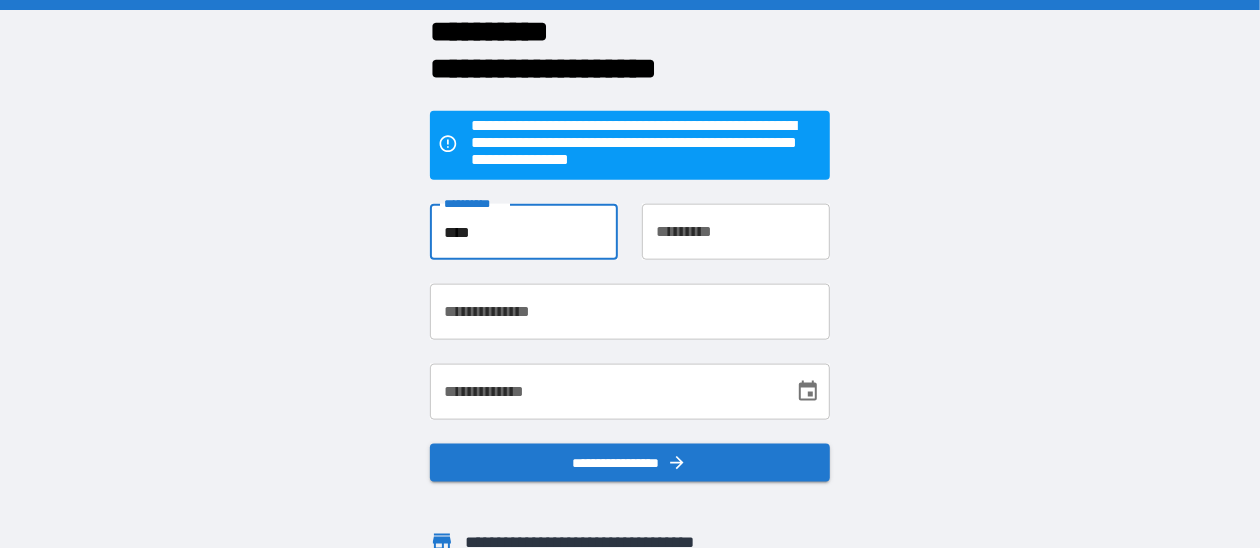 type on "**" 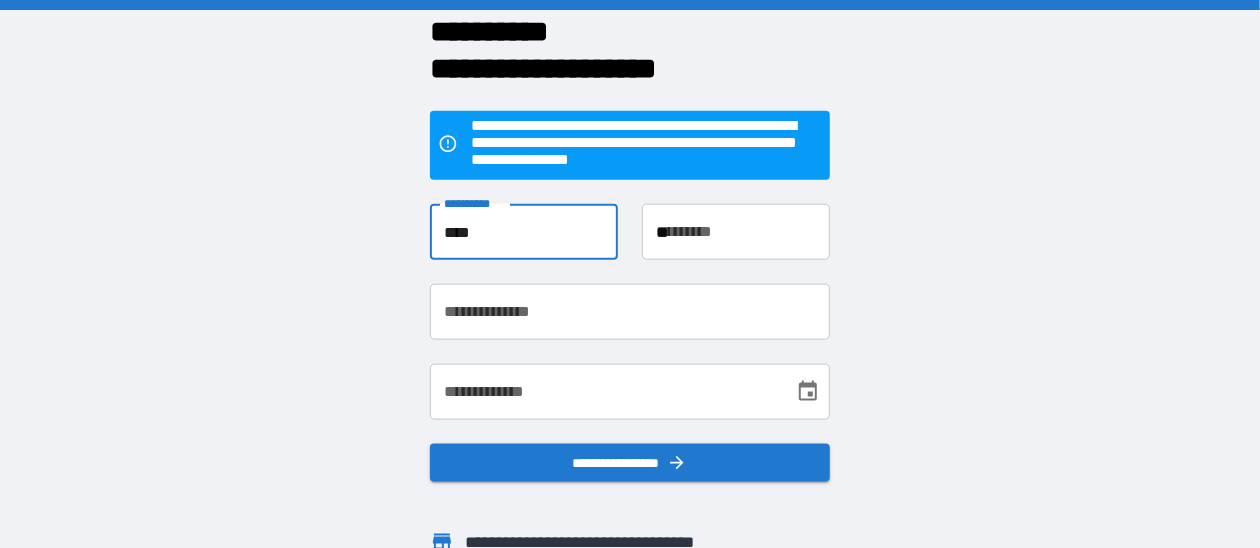 type on "**********" 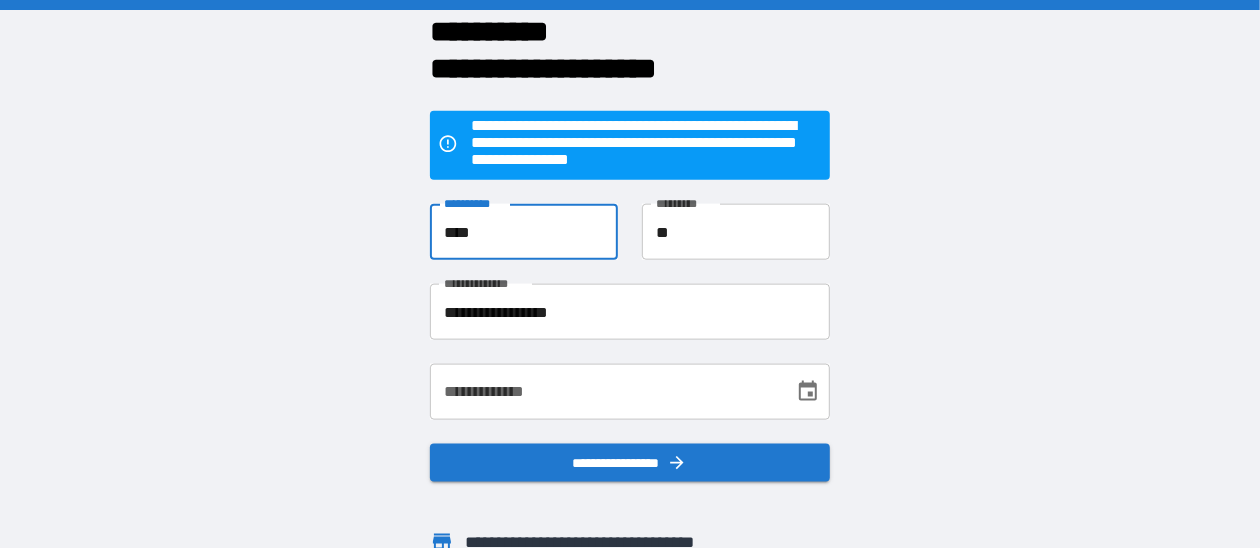 click on "**" at bounding box center (736, 232) 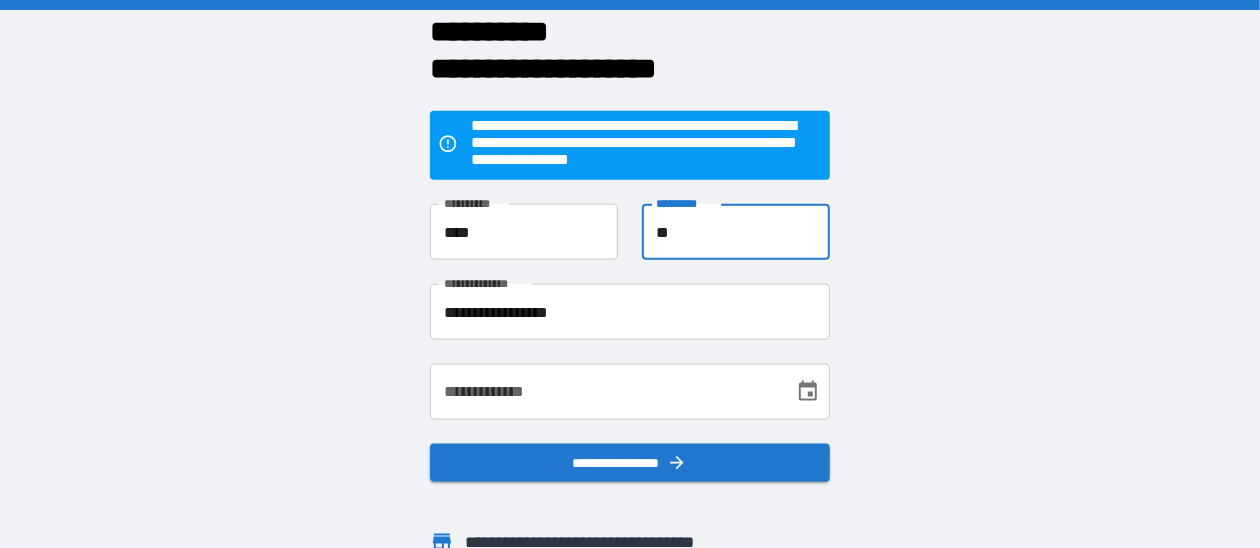 click on "****" at bounding box center (524, 232) 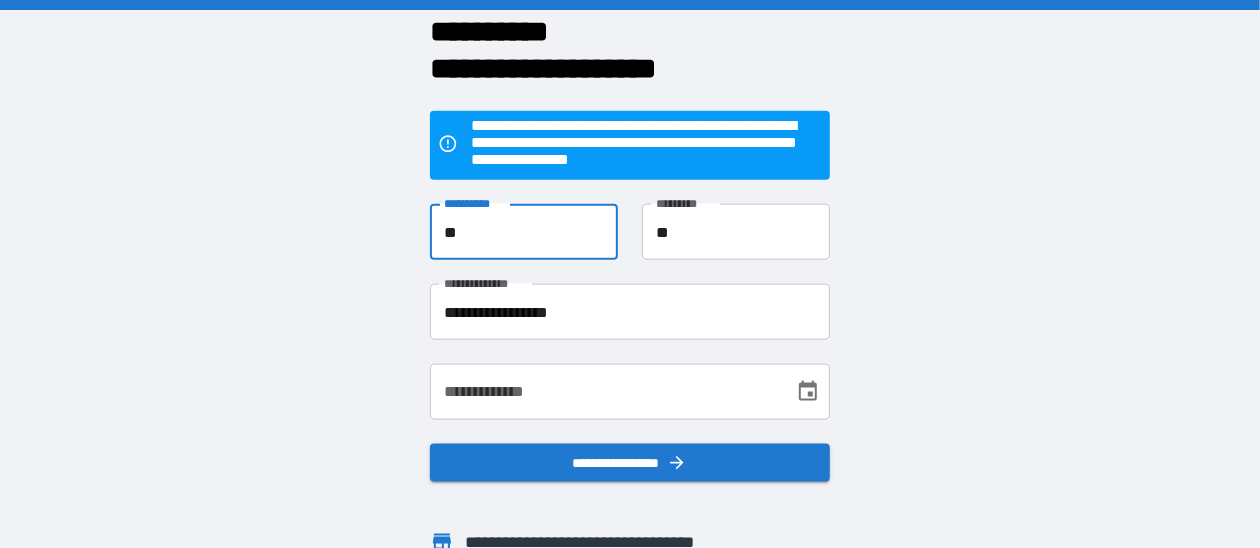type on "*" 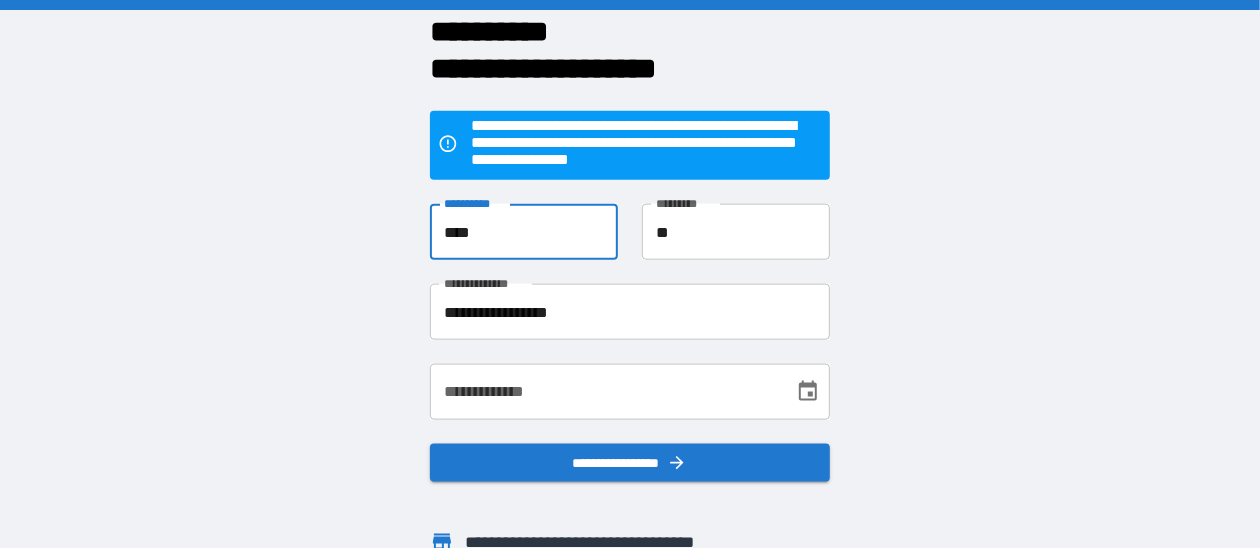 type on "****" 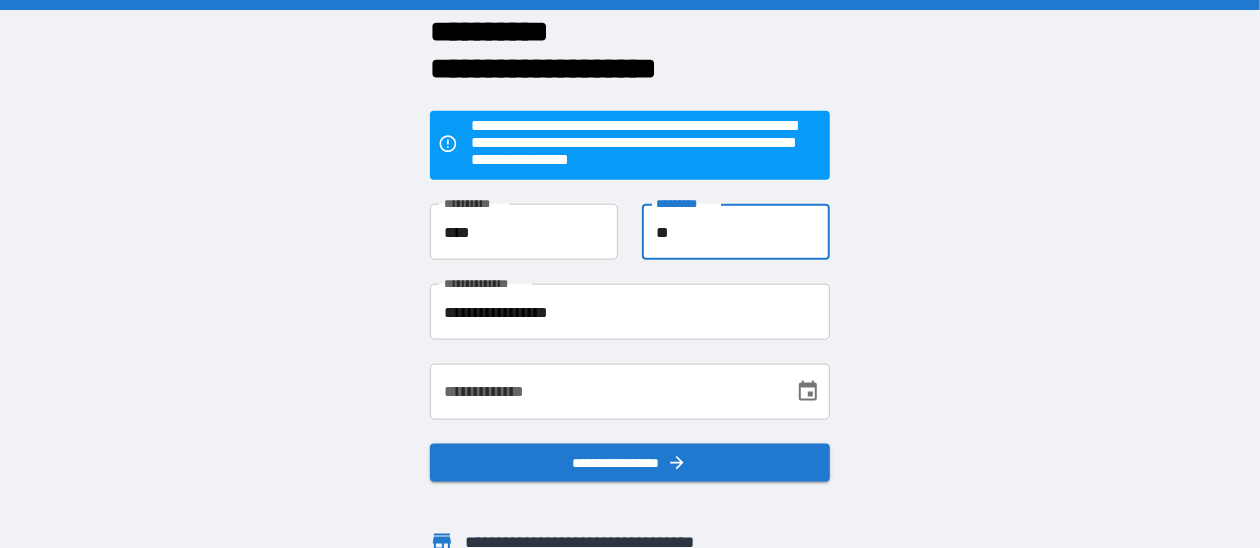 type on "*" 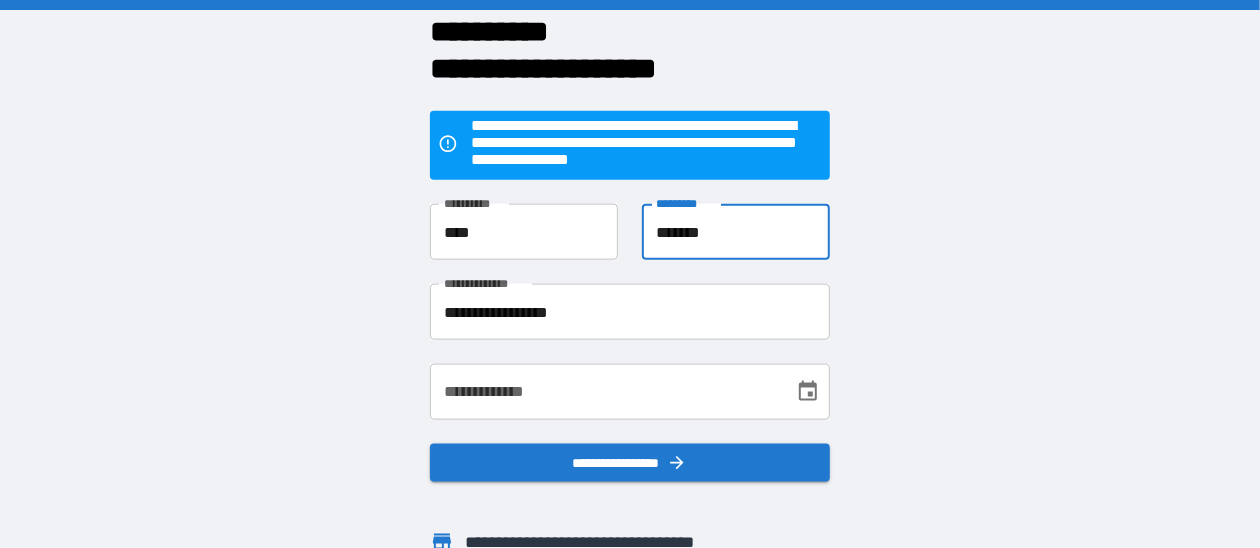type on "*******" 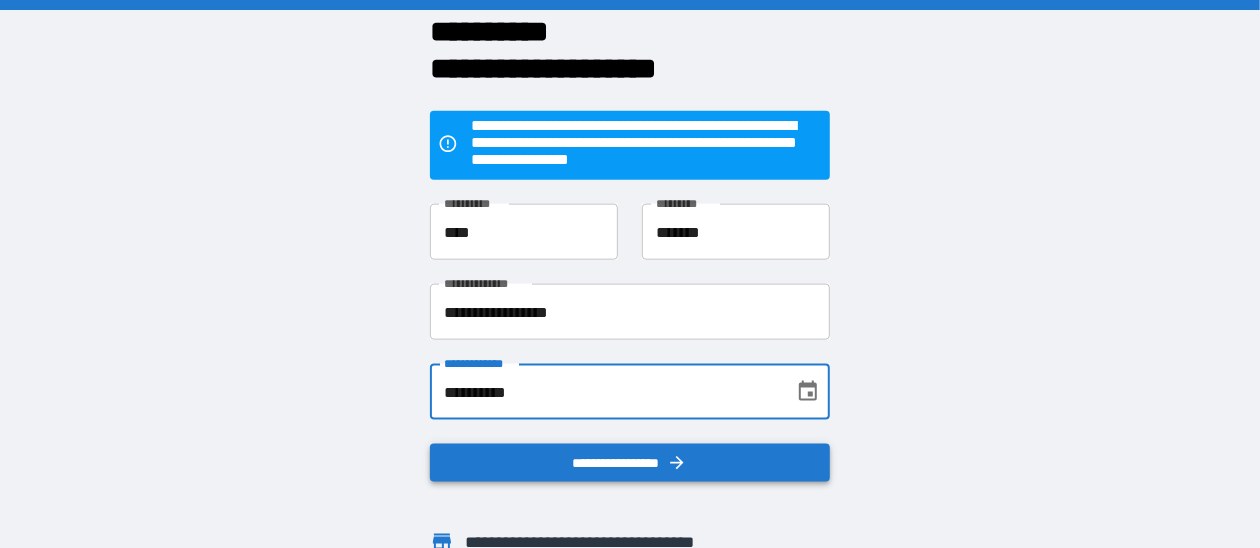 type on "**********" 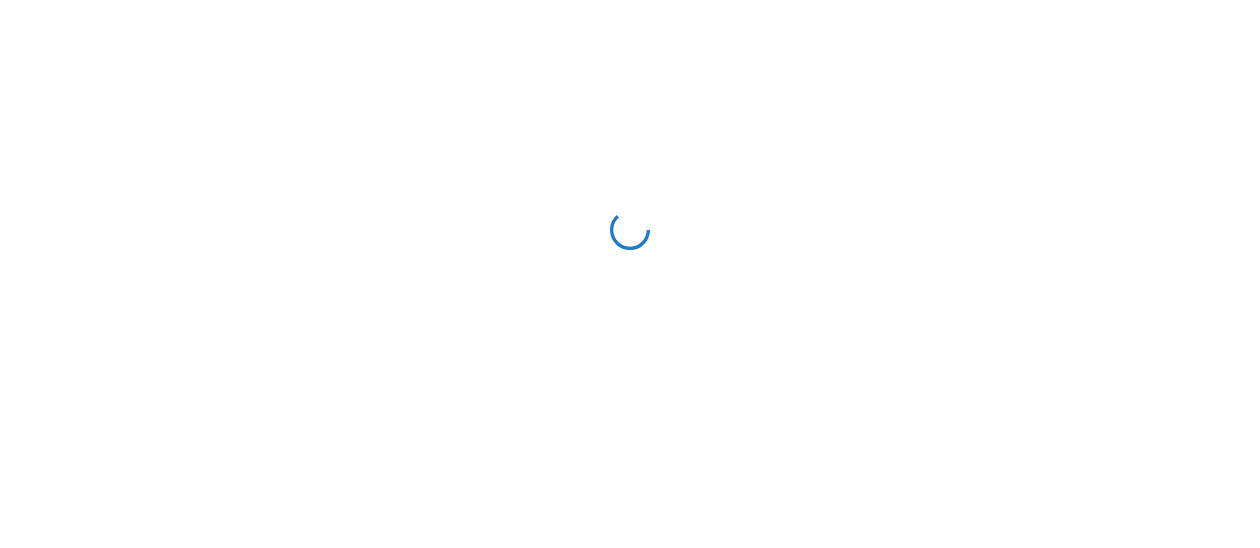 scroll, scrollTop: 0, scrollLeft: 0, axis: both 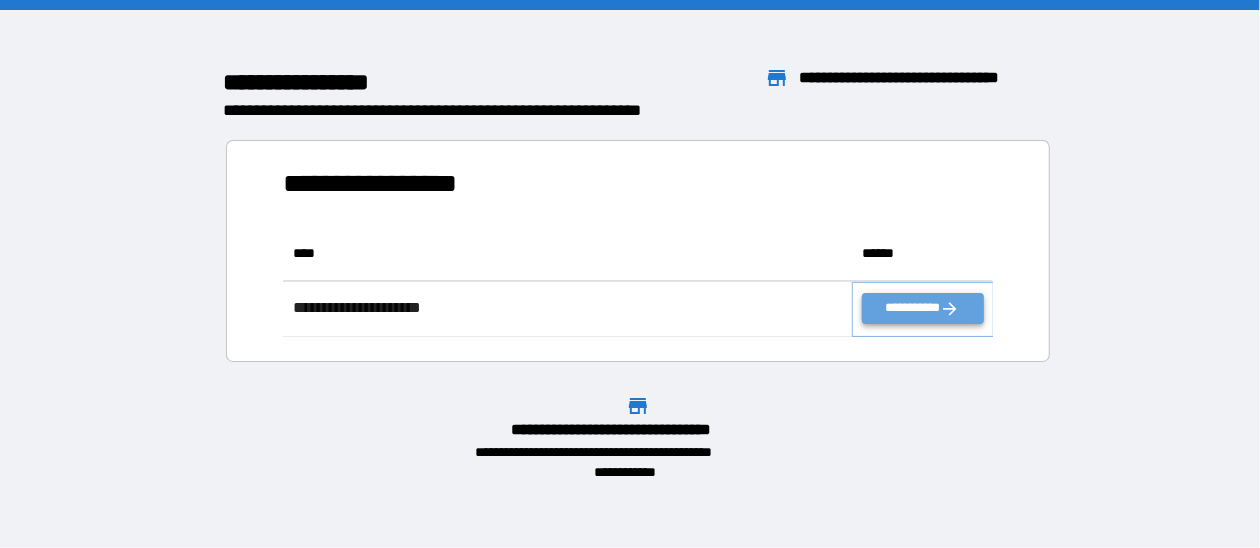 click on "**********" at bounding box center [923, 308] 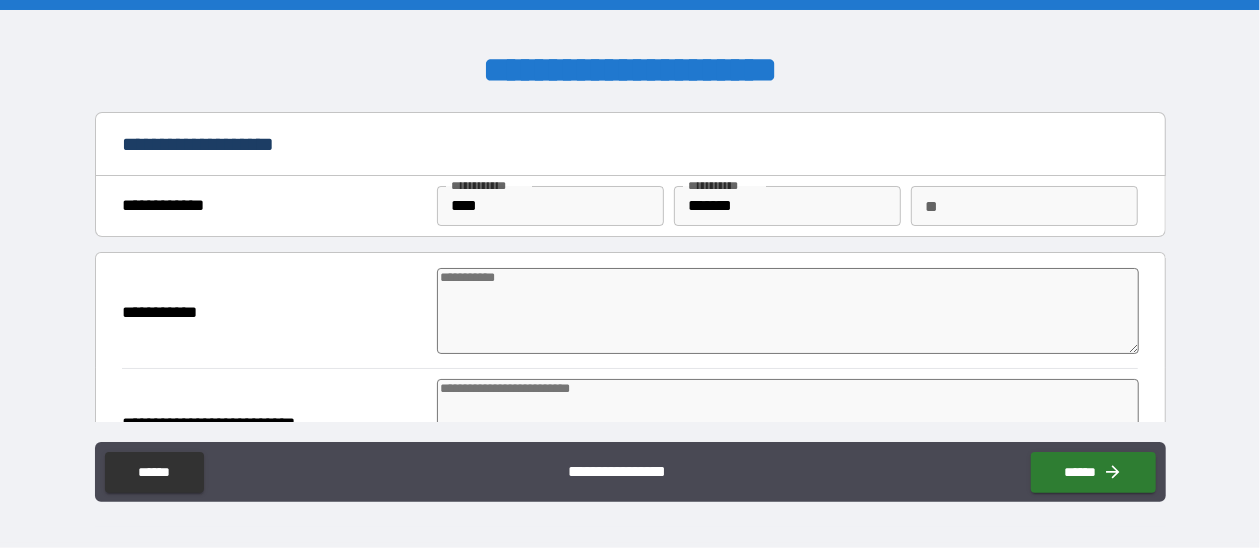 type on "*" 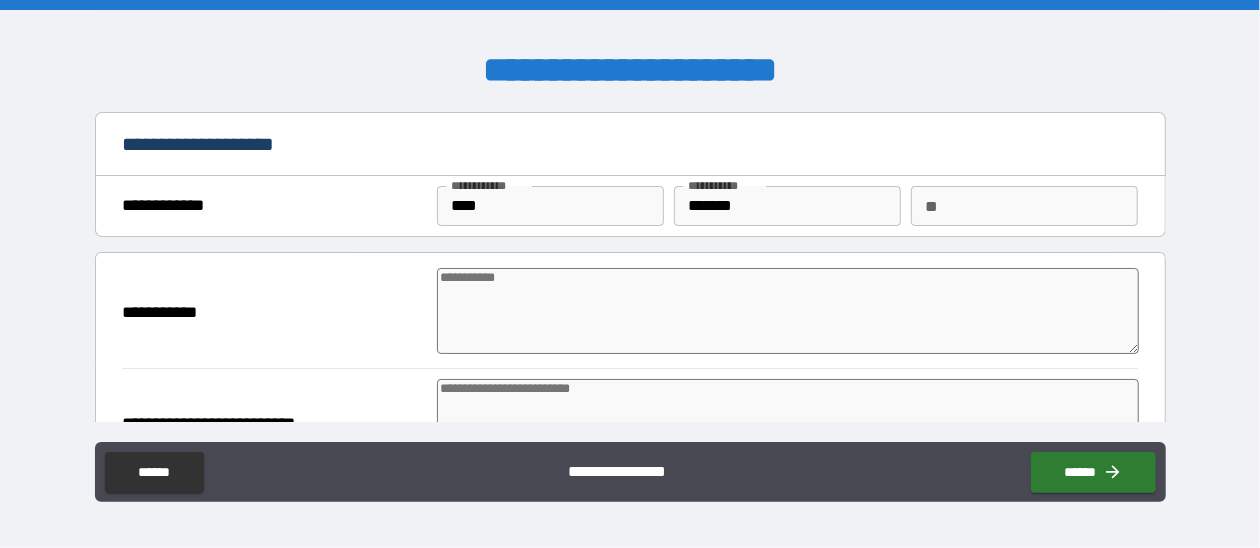 type on "*" 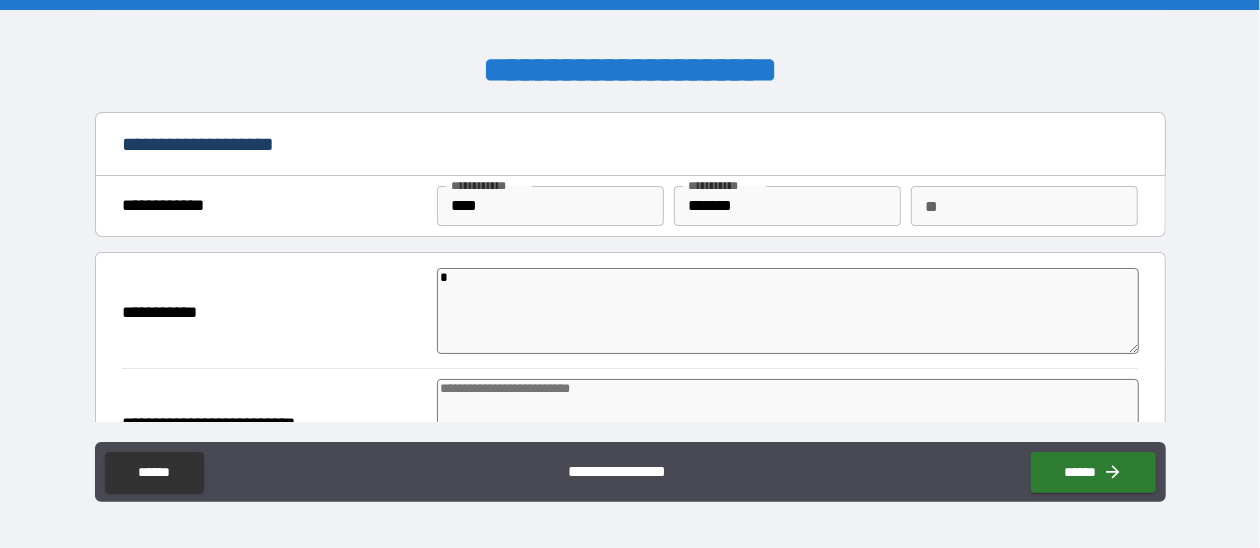 type on "*" 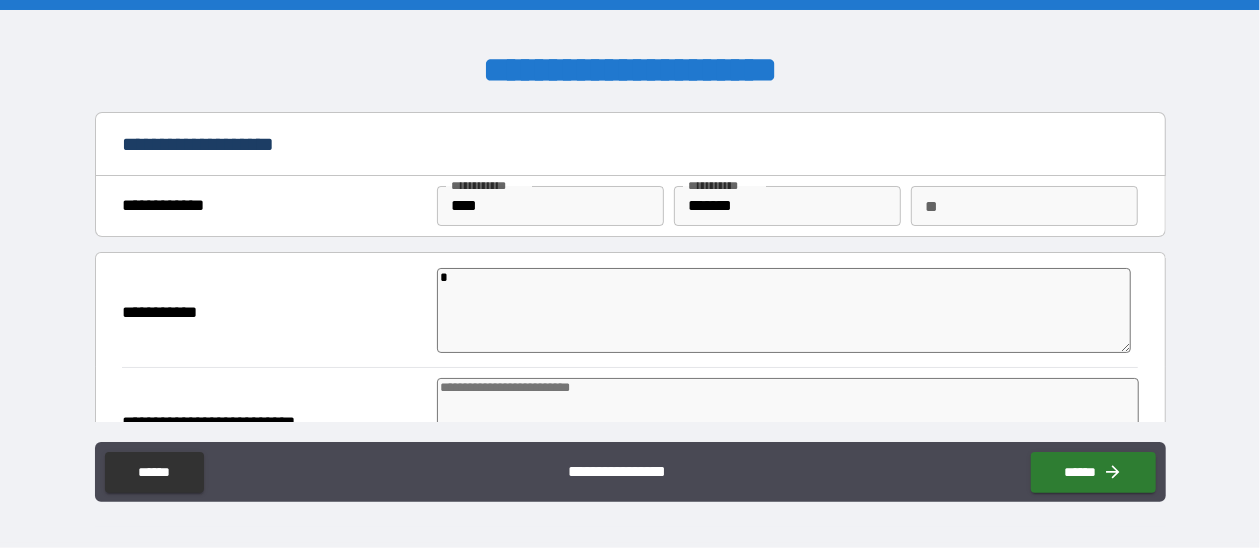 type on "*" 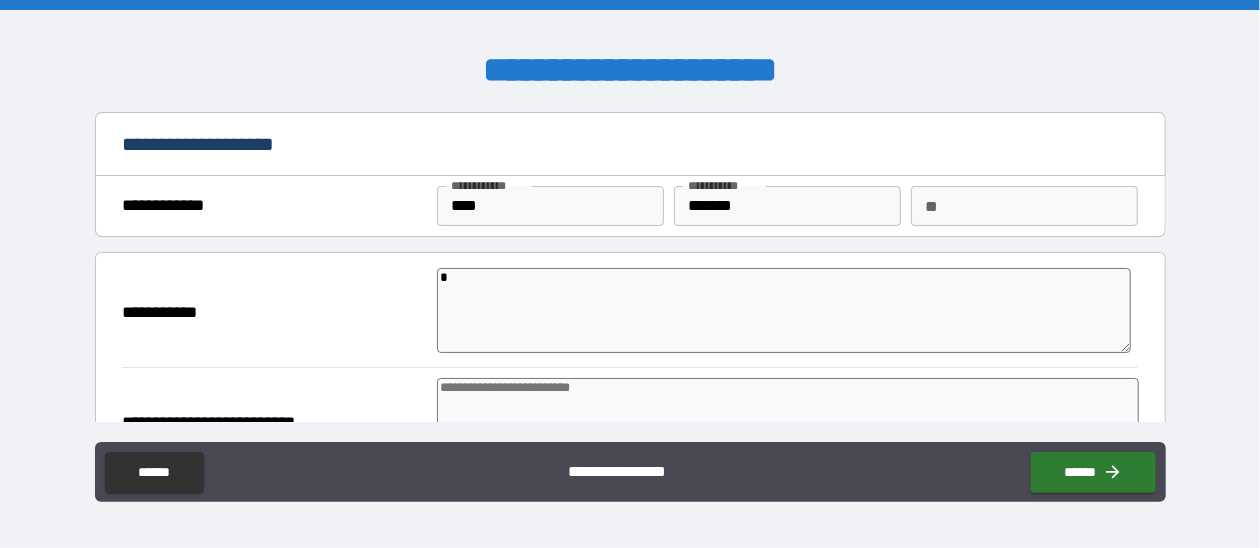 type on "*" 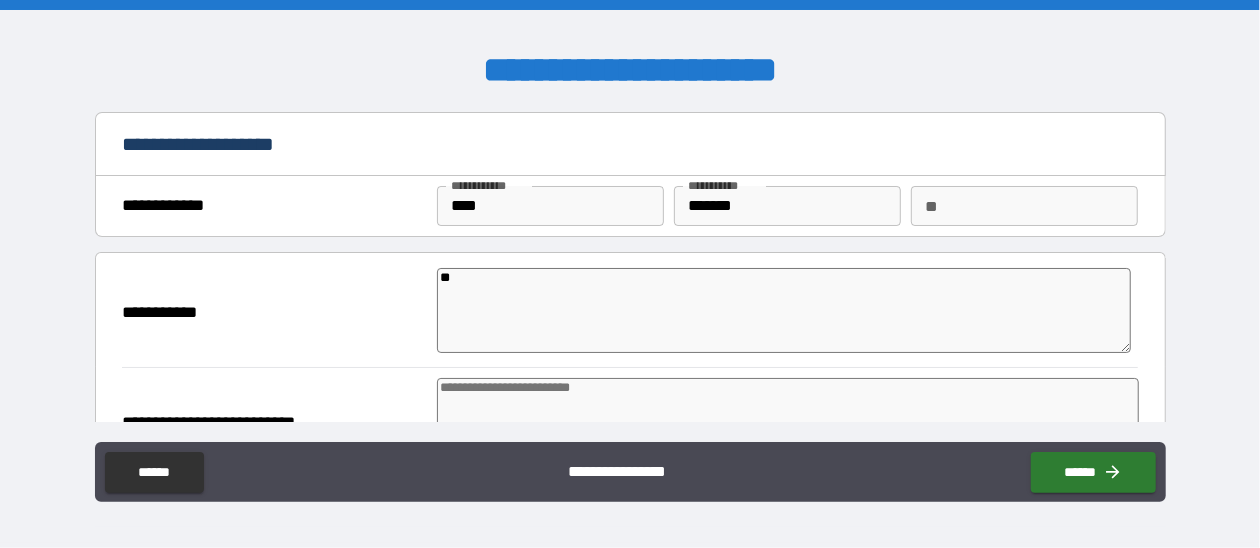 type on "*" 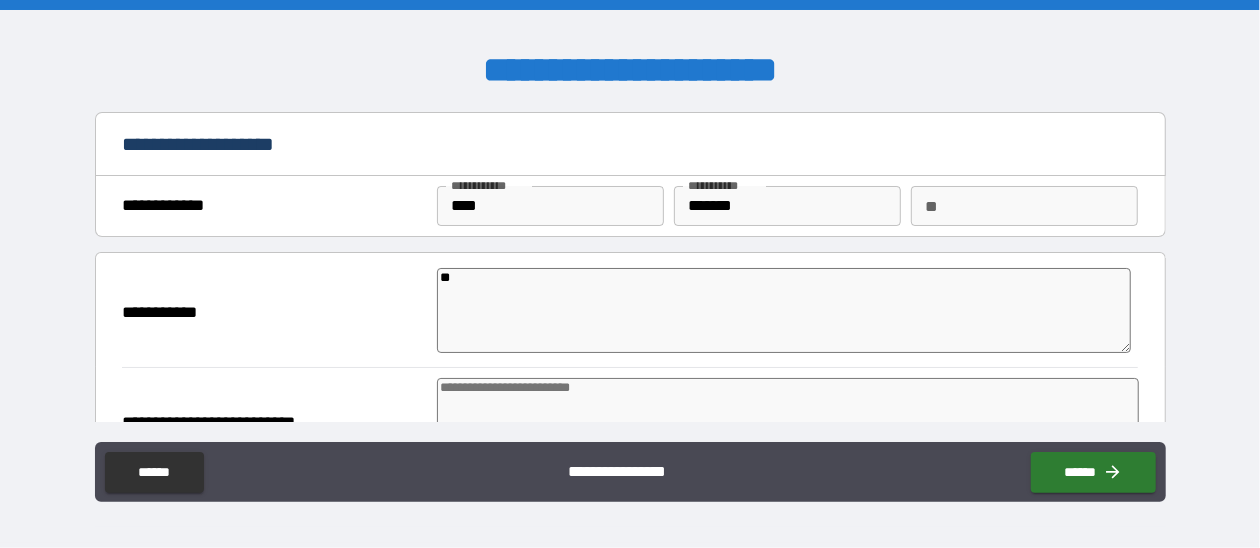 type on "**" 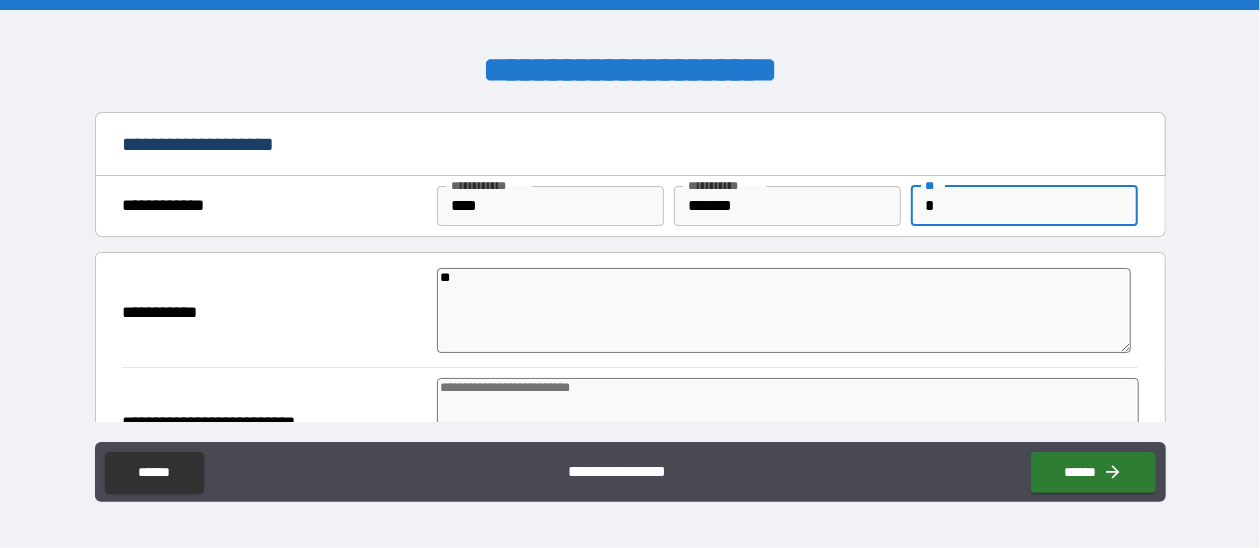 type on "*" 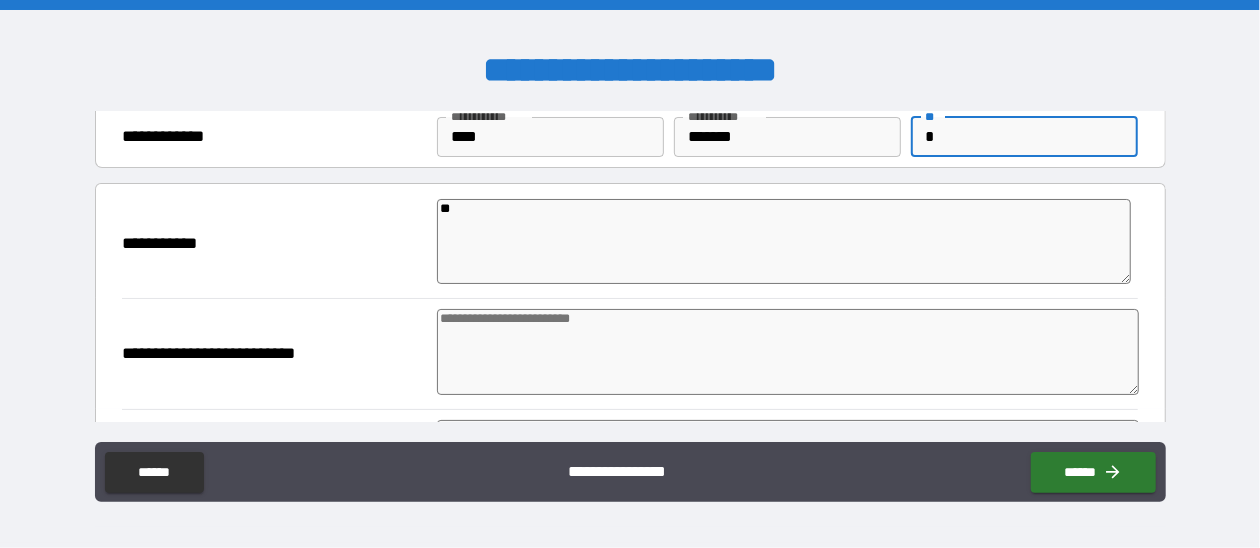 scroll, scrollTop: 100, scrollLeft: 0, axis: vertical 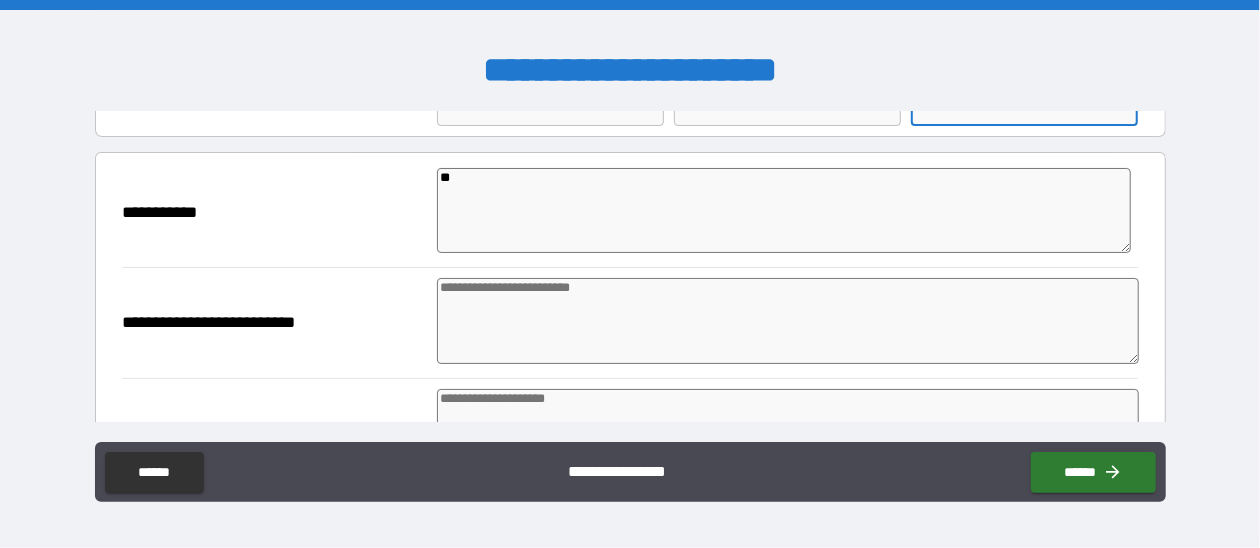 type on "*" 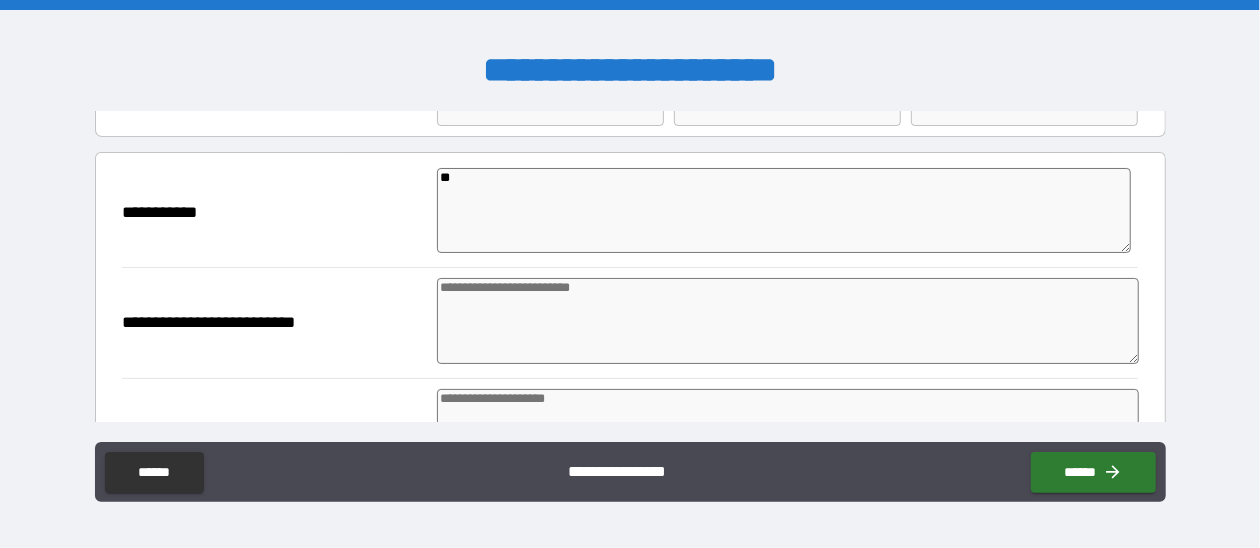 type on "*" 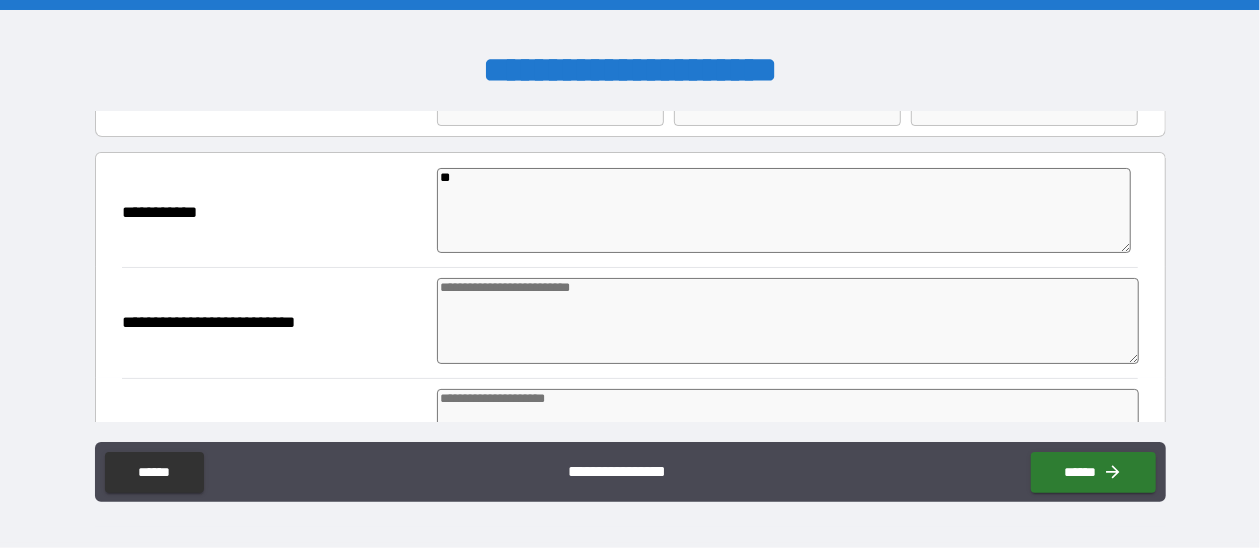 type on "*" 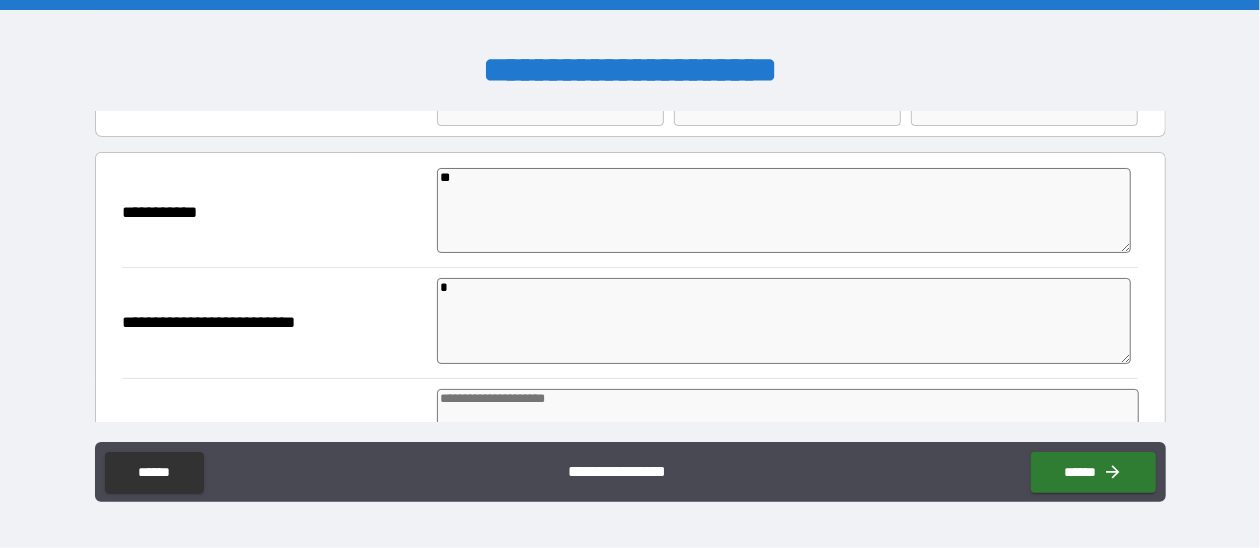 type on "*" 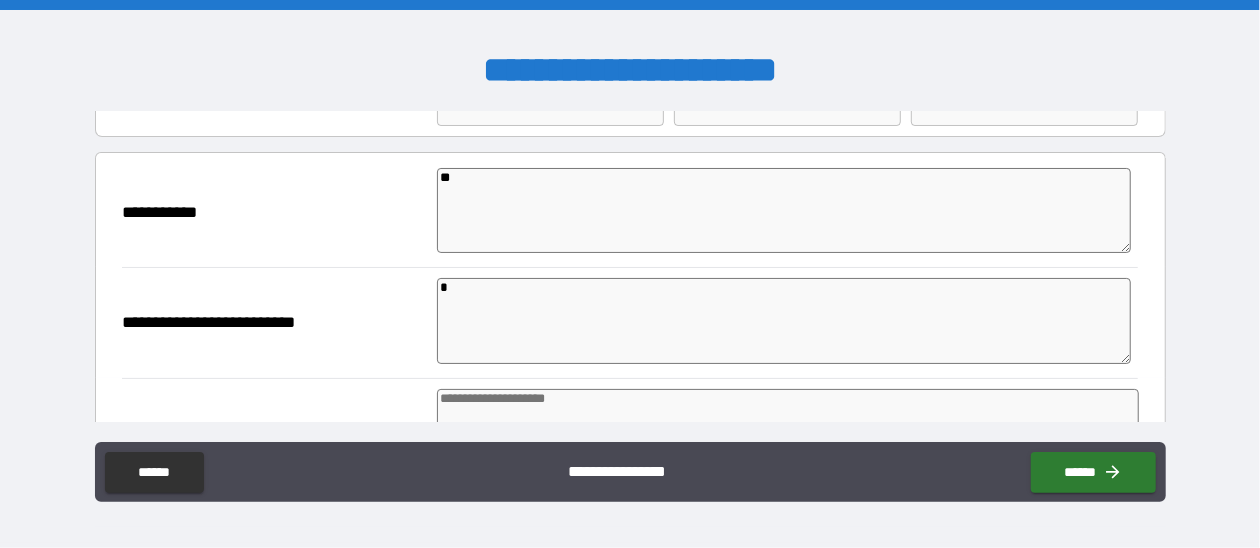 type on "*" 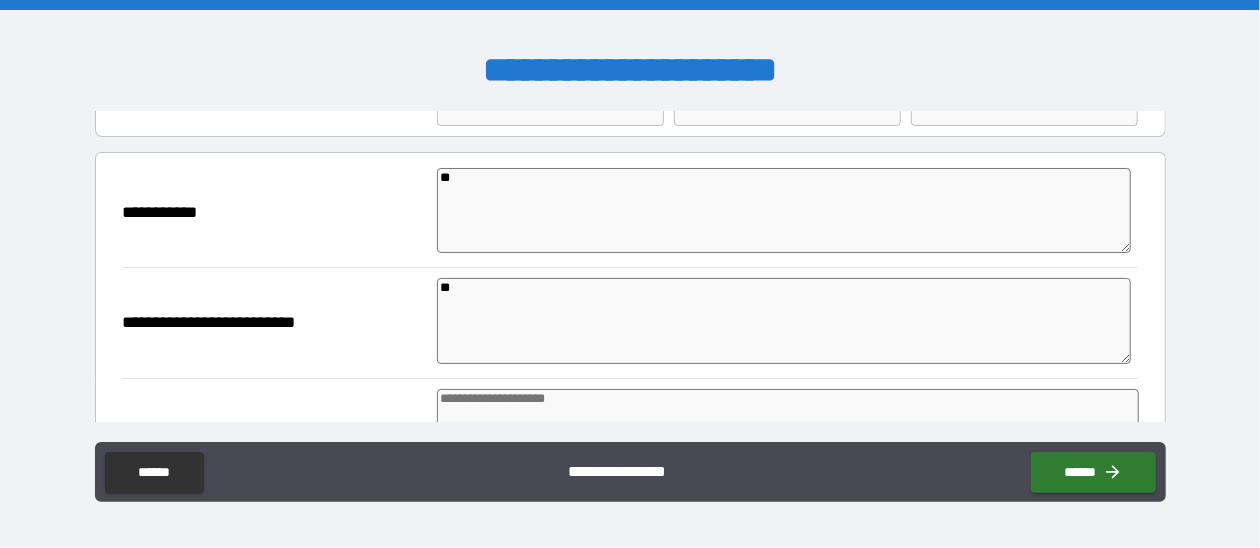 type on "*" 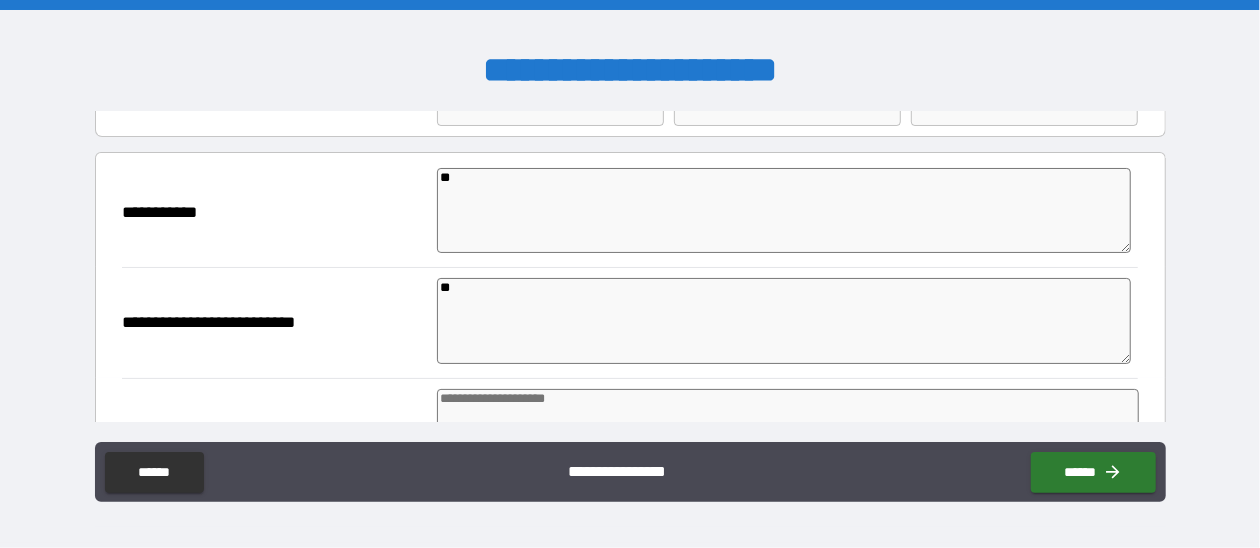 type on "*" 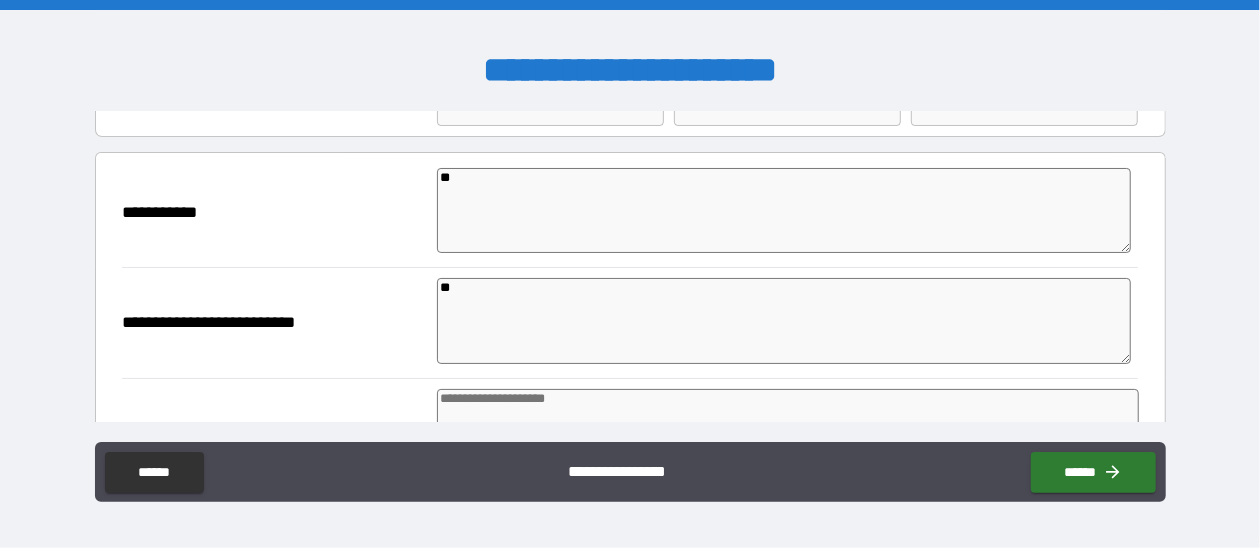 type on "***" 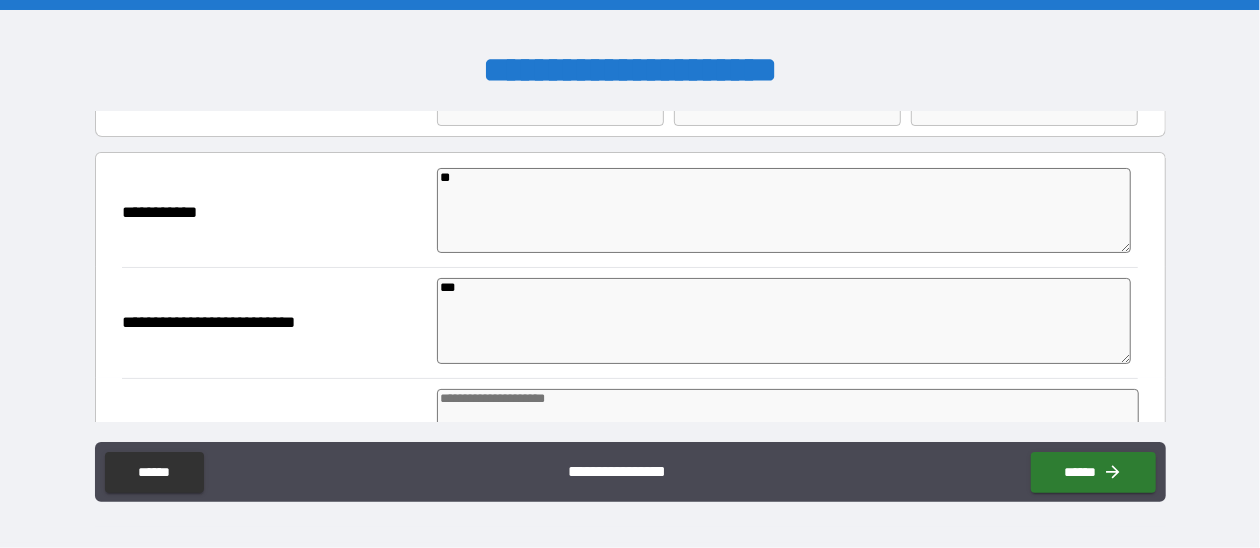 type on "*" 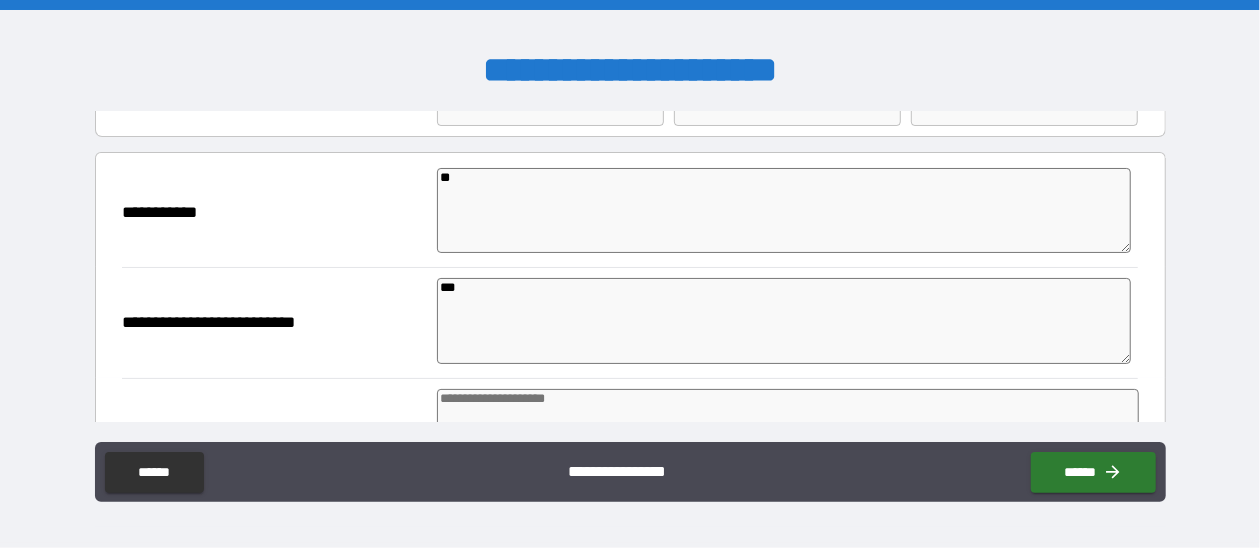 type on "*" 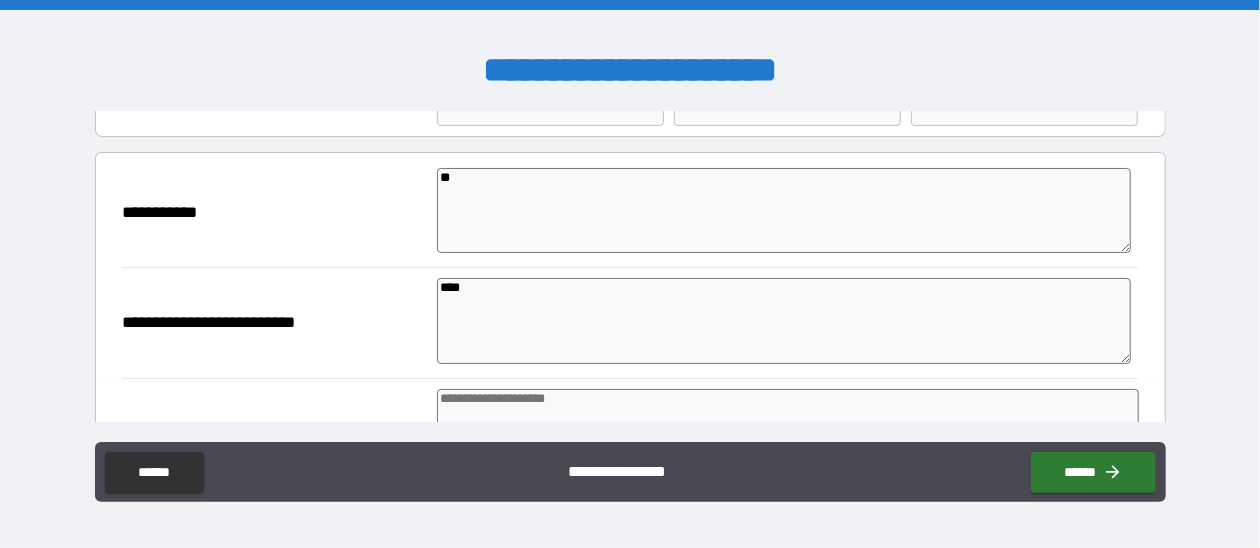 type on "*" 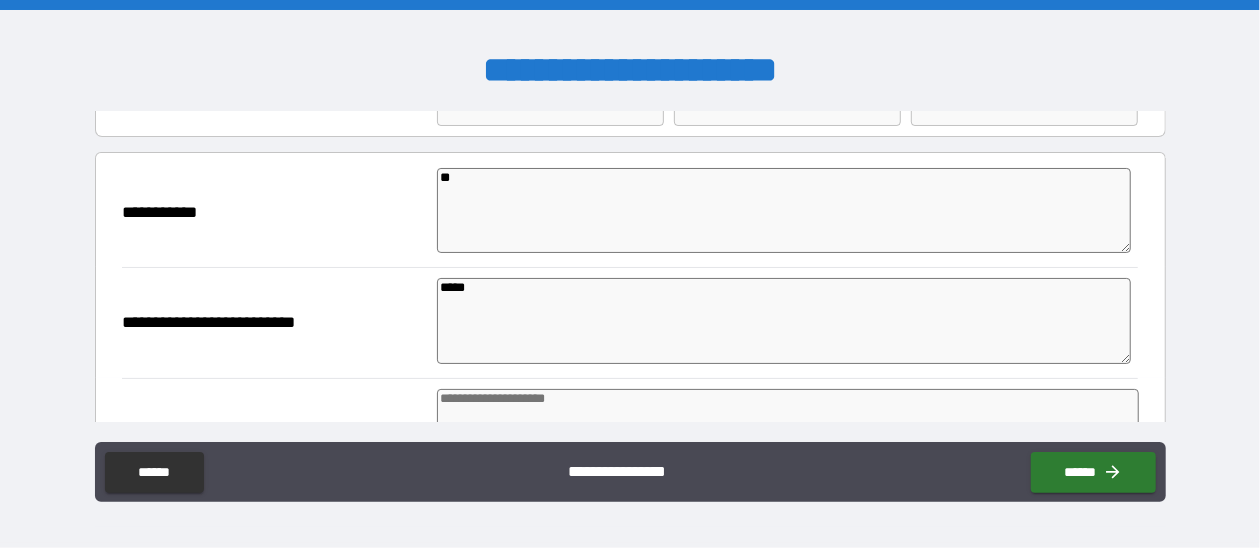 type on "*" 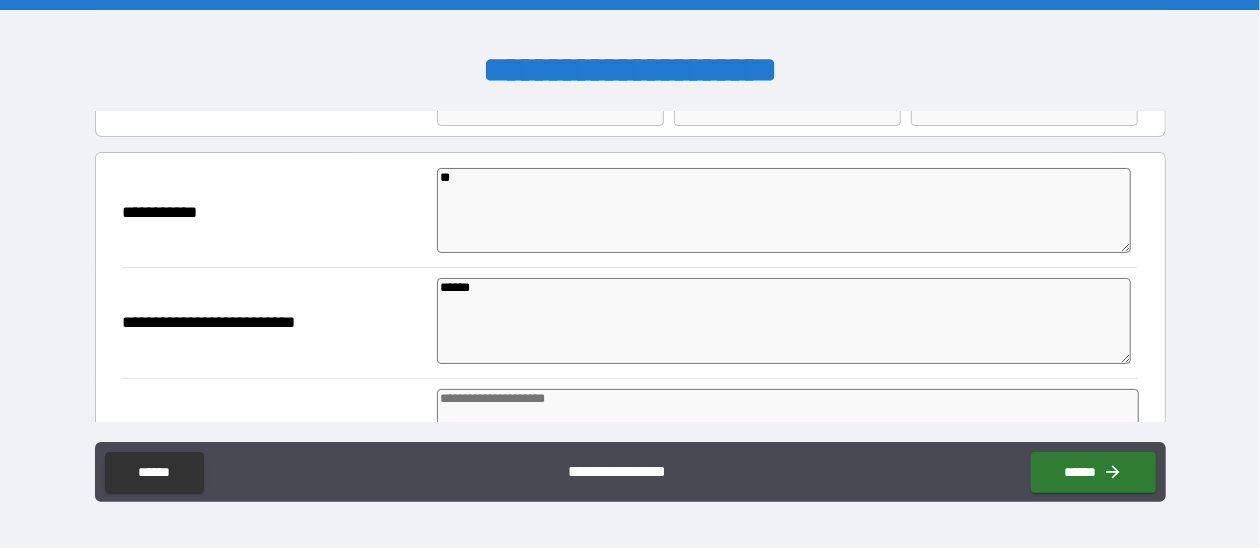 type on "*" 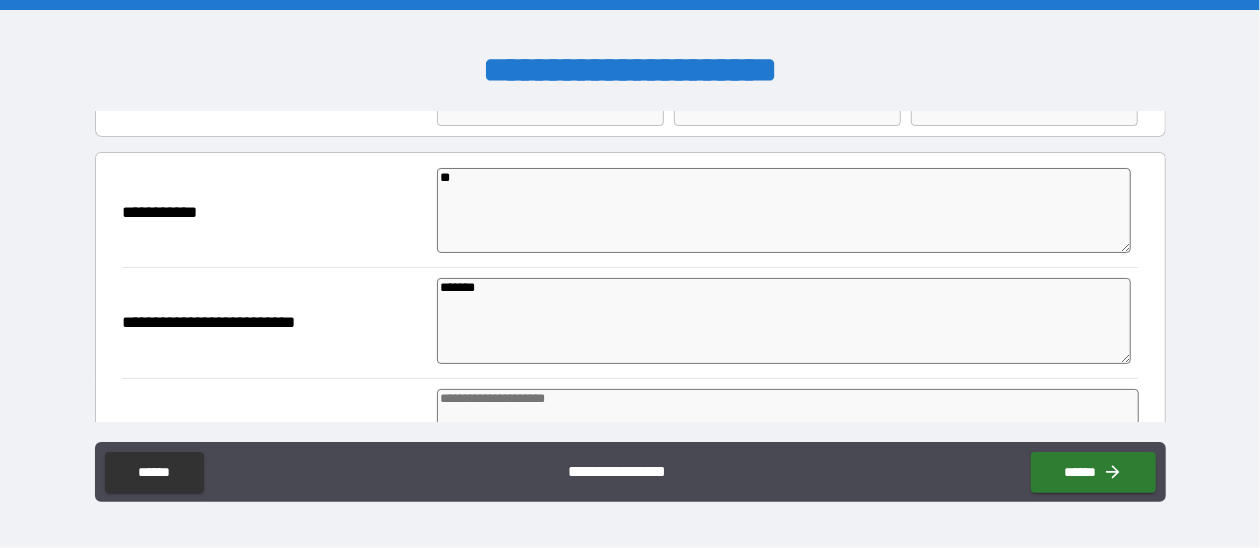 type on "*" 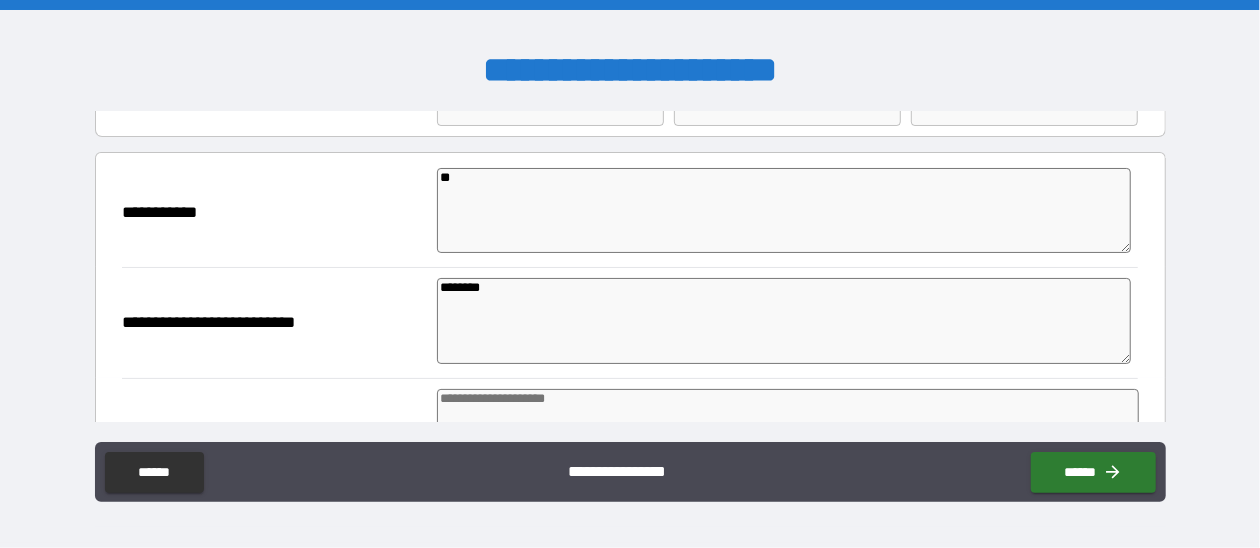 type on "*" 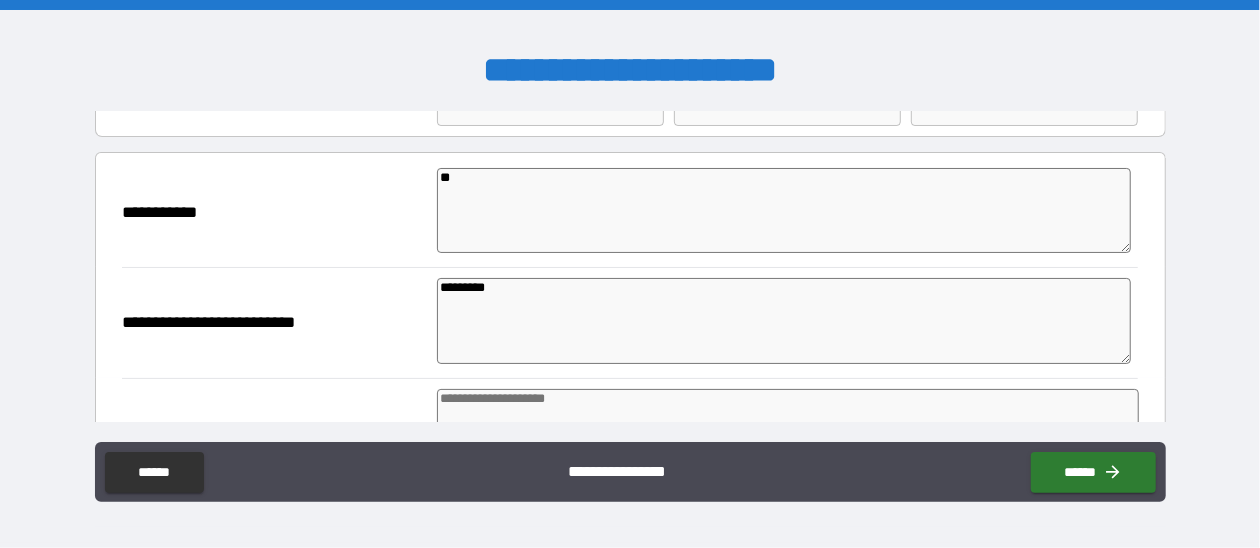 type on "*" 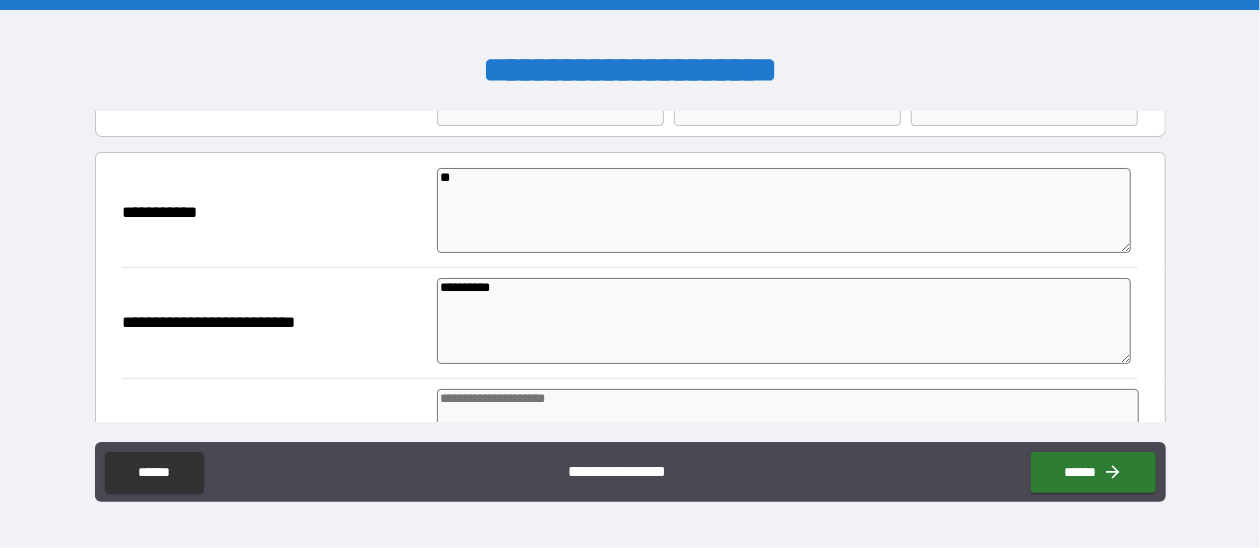 type on "*" 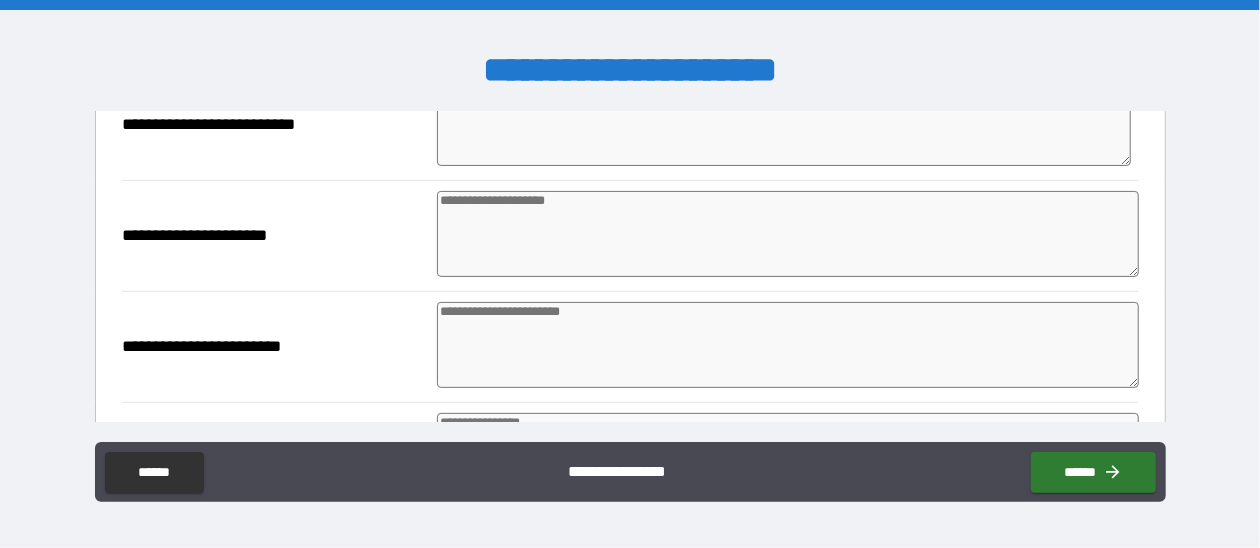 scroll, scrollTop: 300, scrollLeft: 0, axis: vertical 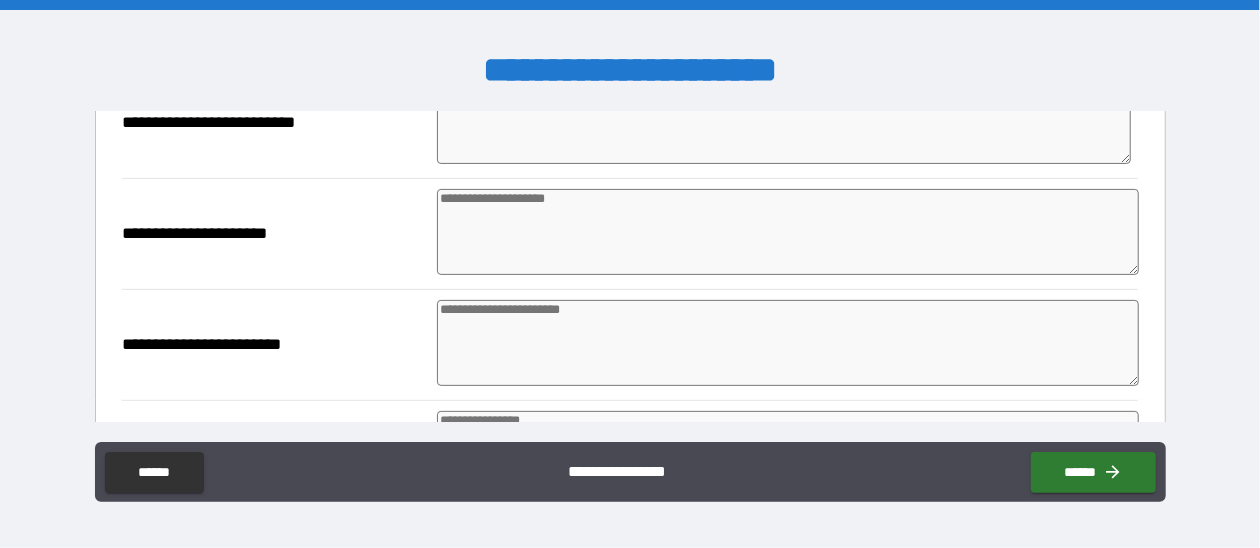 click at bounding box center (788, 232) 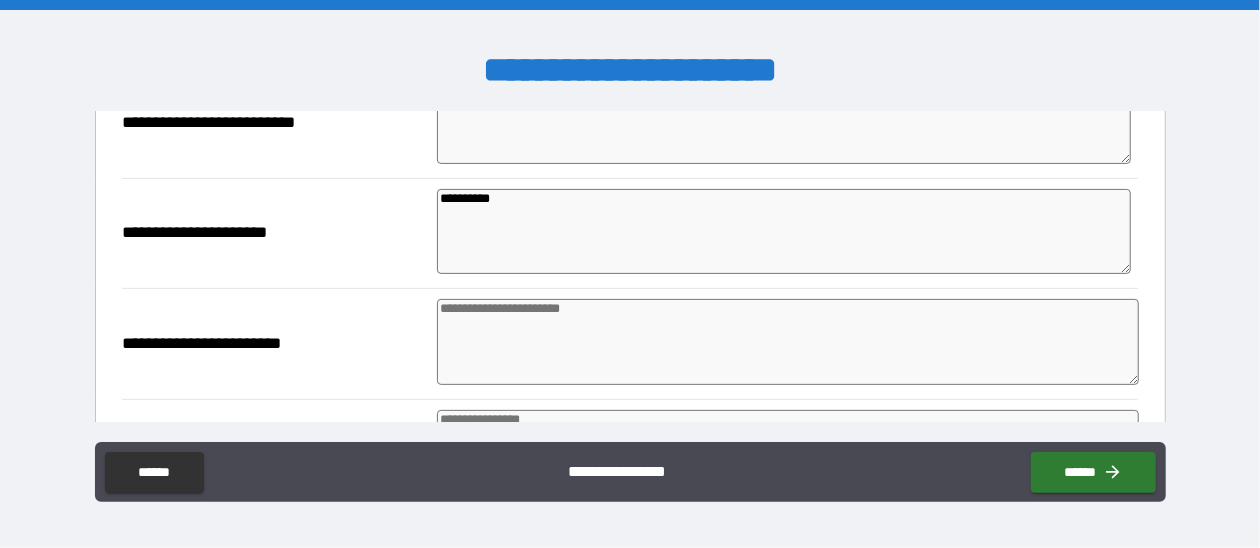 click at bounding box center (788, 342) 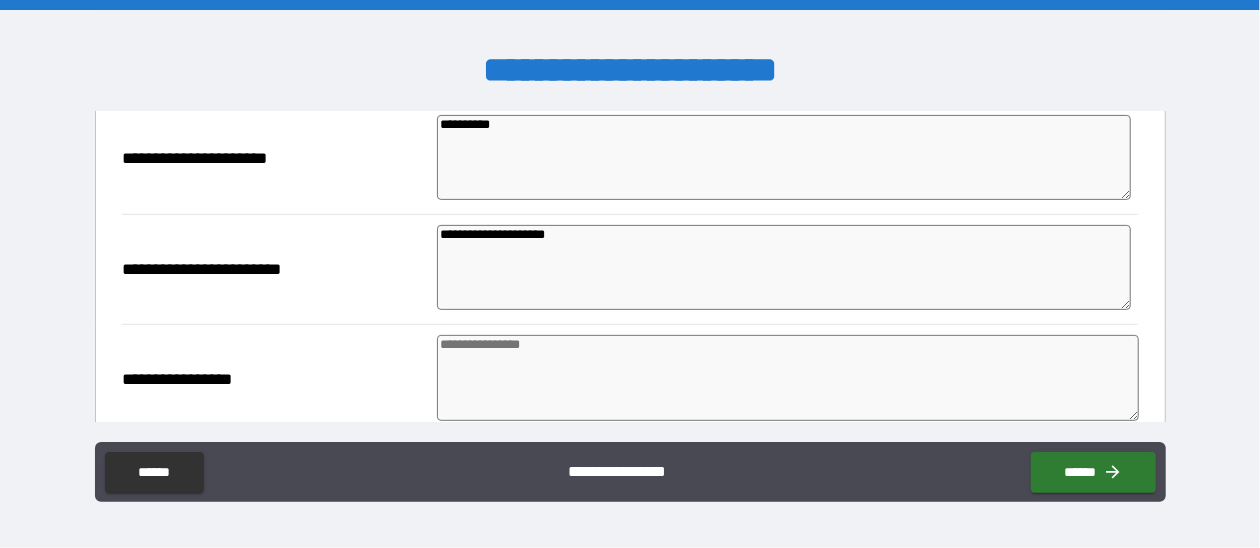 scroll, scrollTop: 399, scrollLeft: 0, axis: vertical 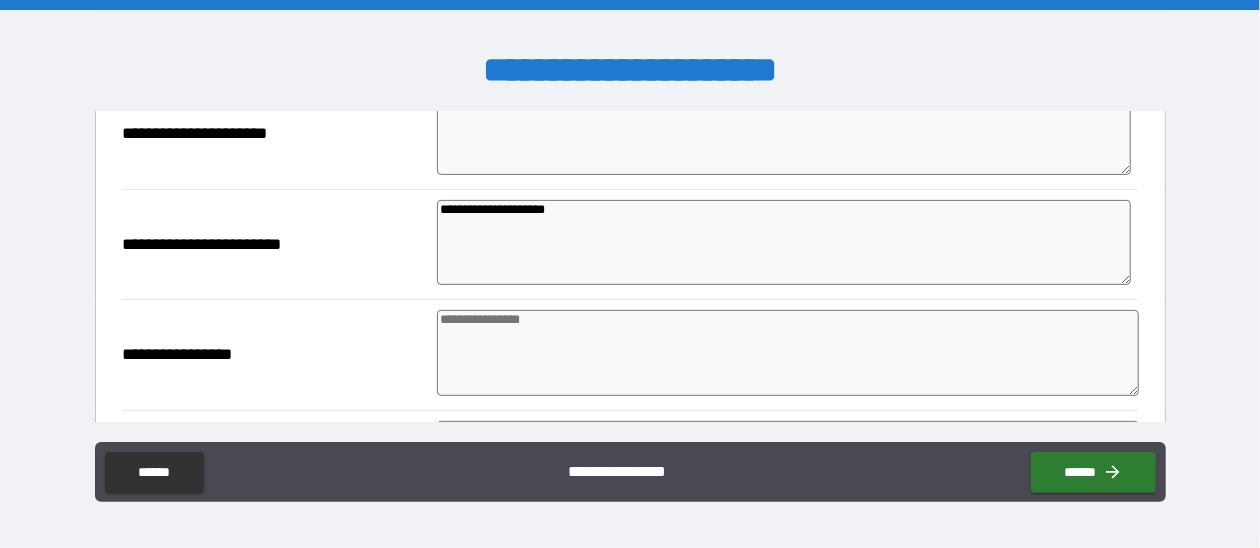 click on "**********" at bounding box center [783, 242] 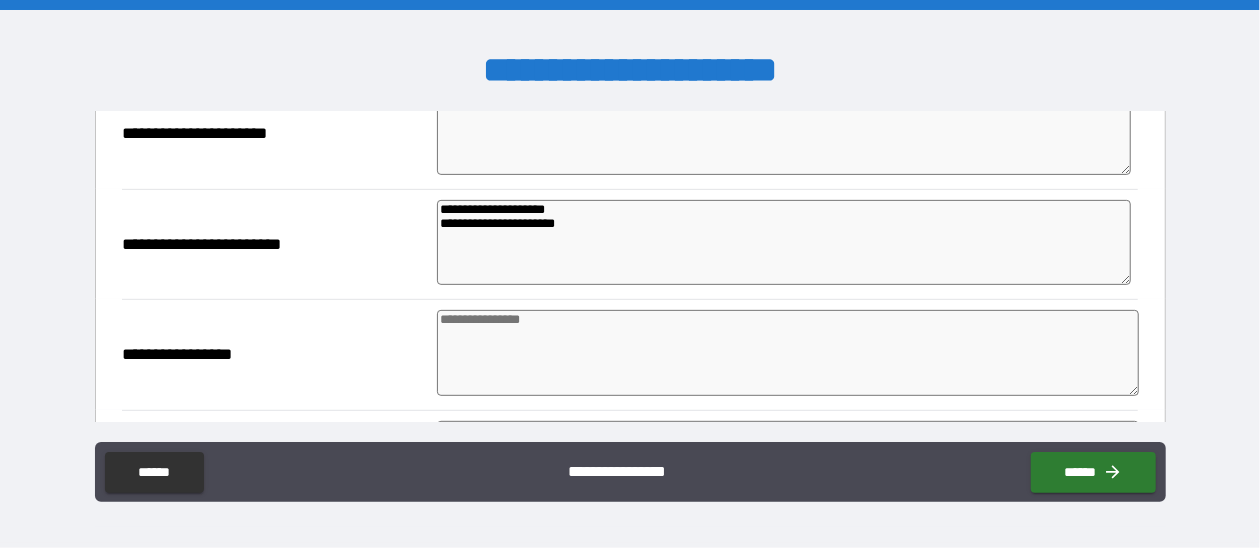 click at bounding box center [788, 353] 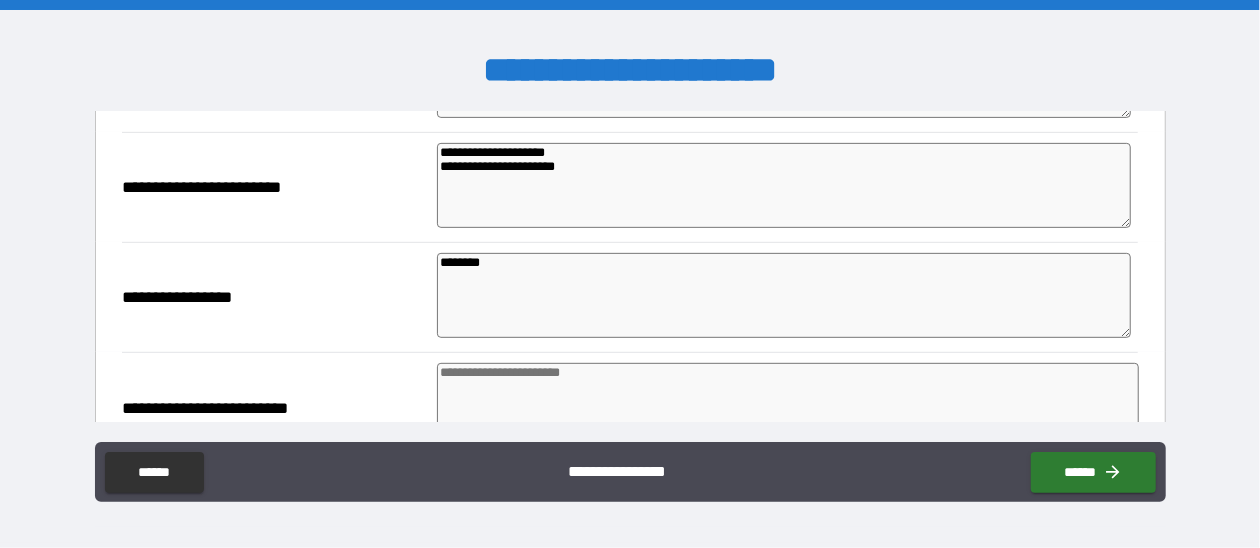scroll, scrollTop: 500, scrollLeft: 0, axis: vertical 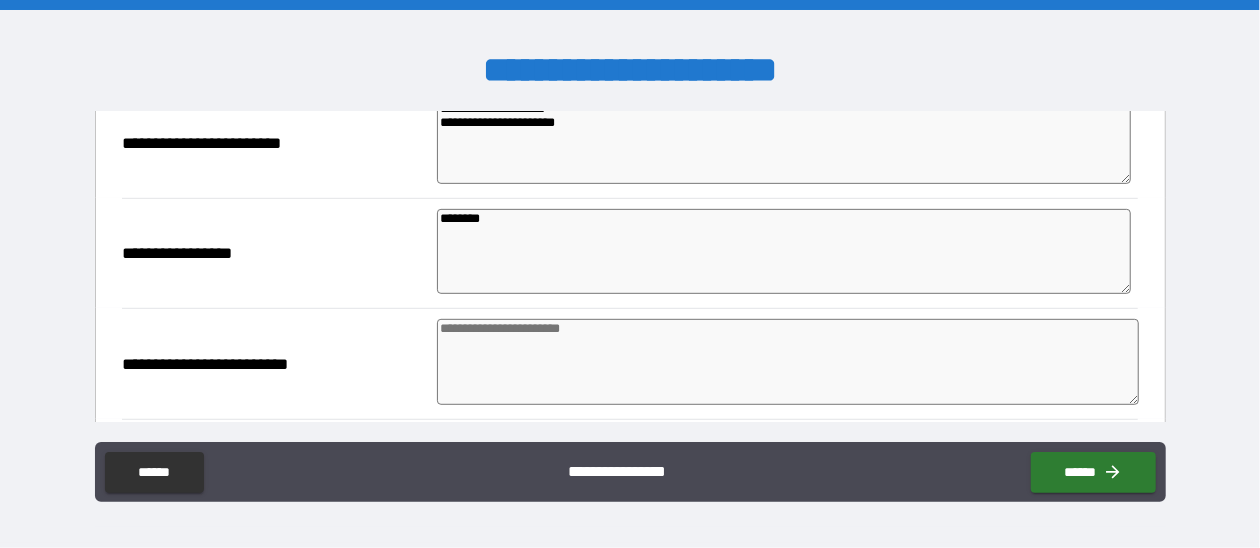 click at bounding box center (788, 362) 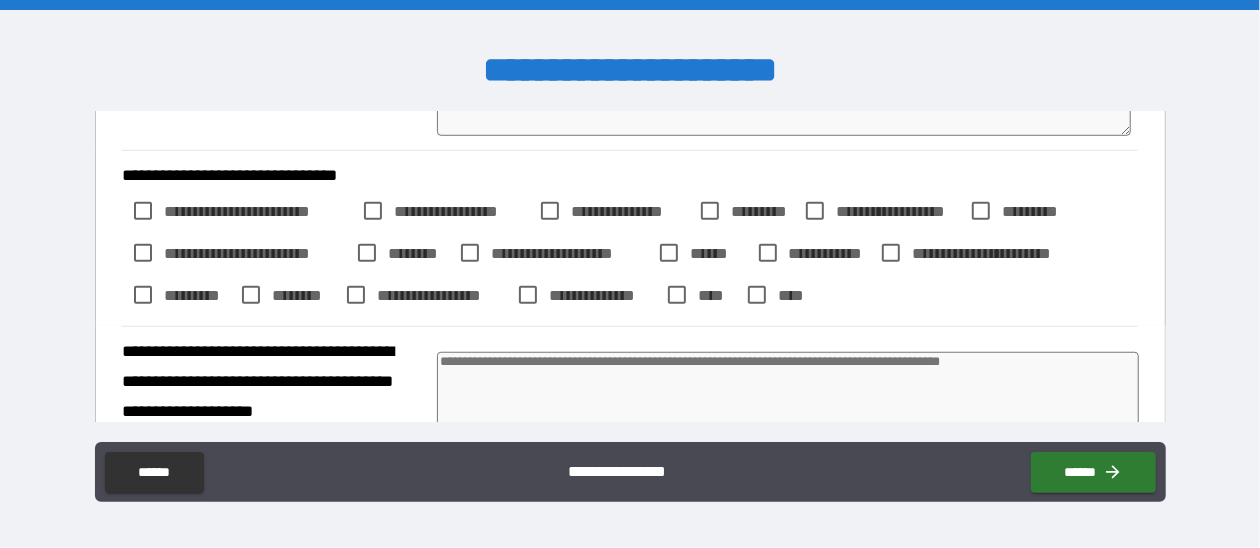 scroll, scrollTop: 799, scrollLeft: 0, axis: vertical 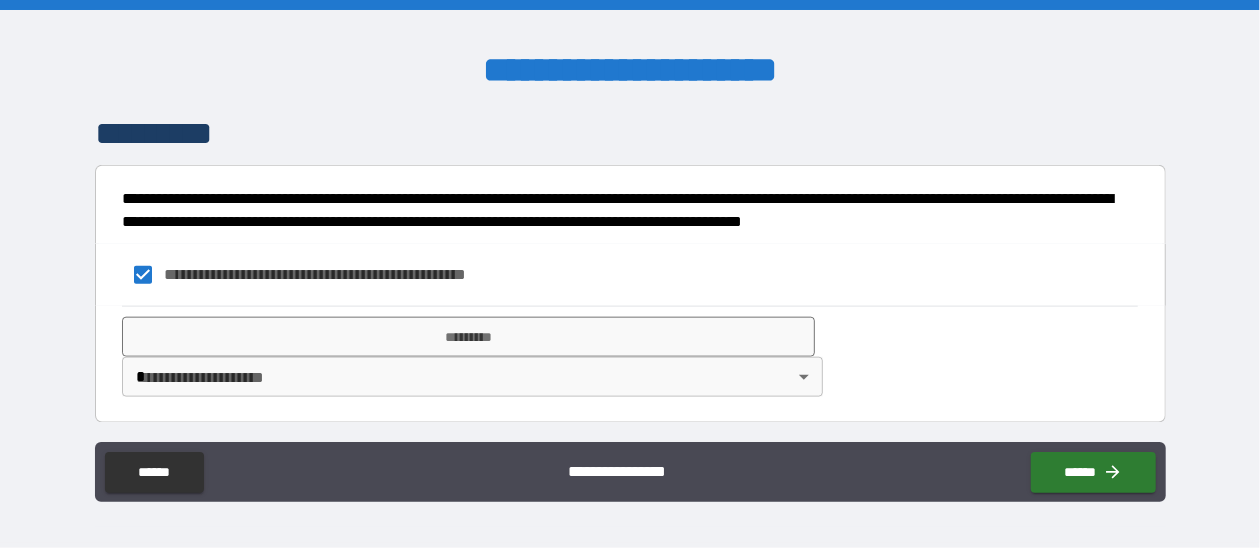 click on "**********" at bounding box center [630, 274] 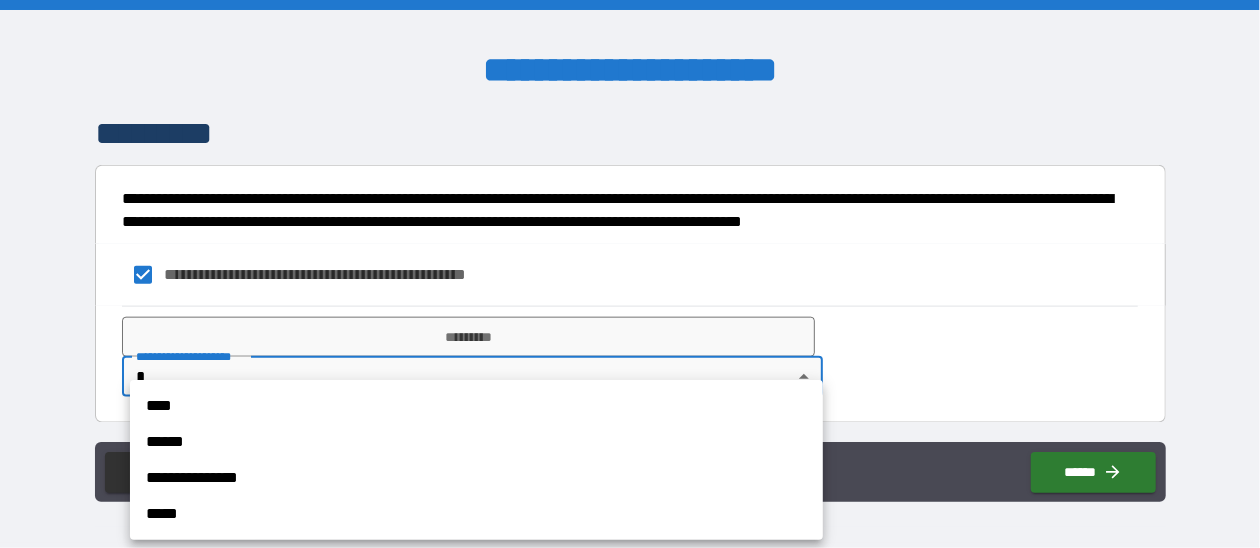 click on "**********" at bounding box center [476, 478] 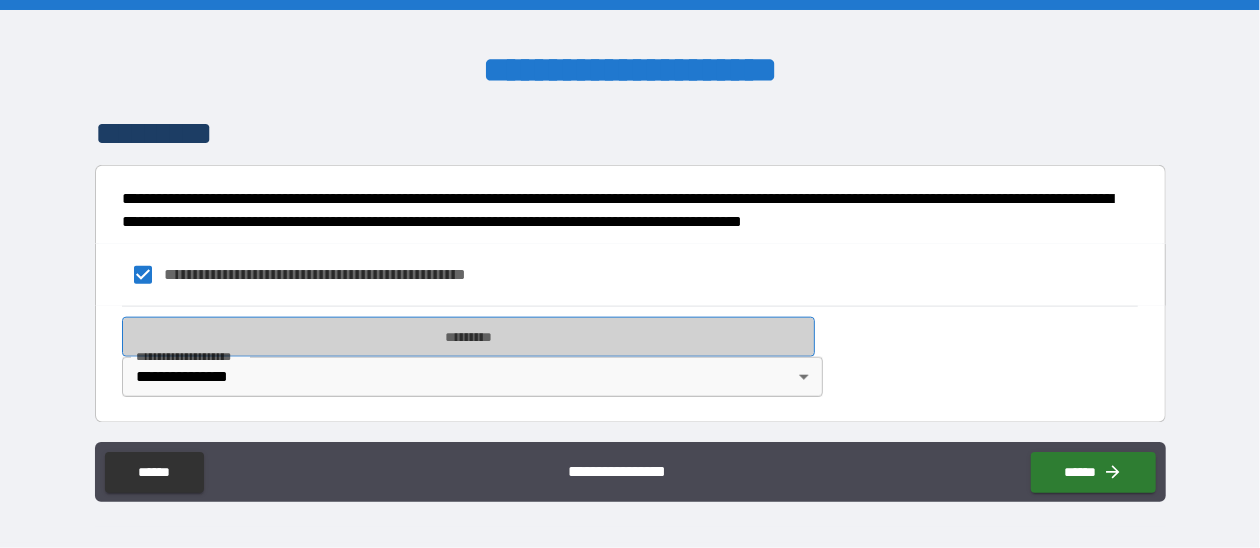 click on "*********" at bounding box center (468, 337) 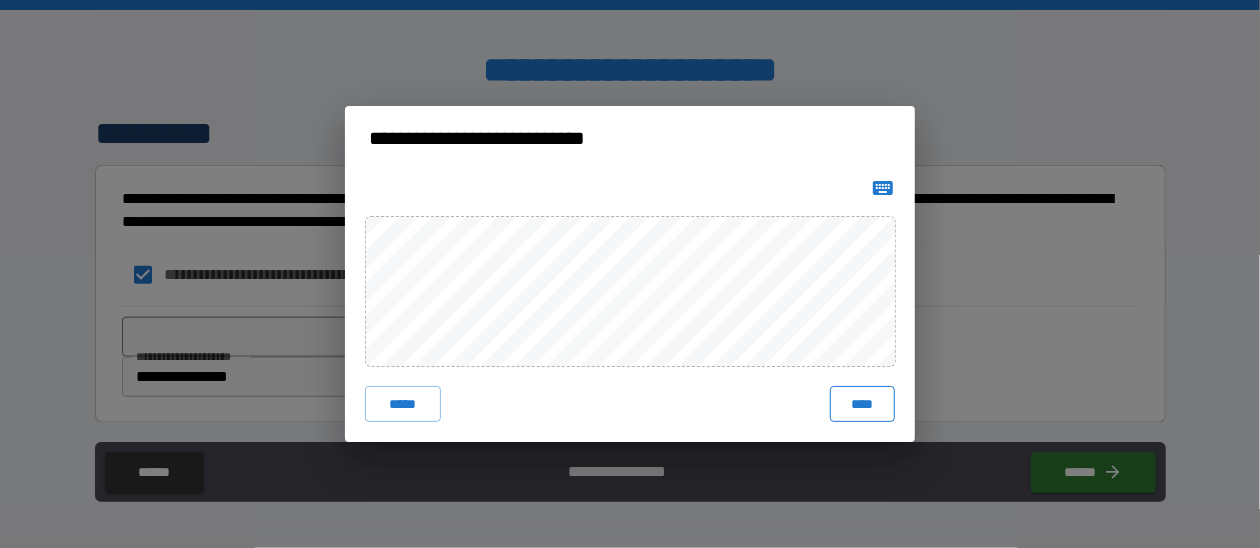 click on "****" at bounding box center [862, 404] 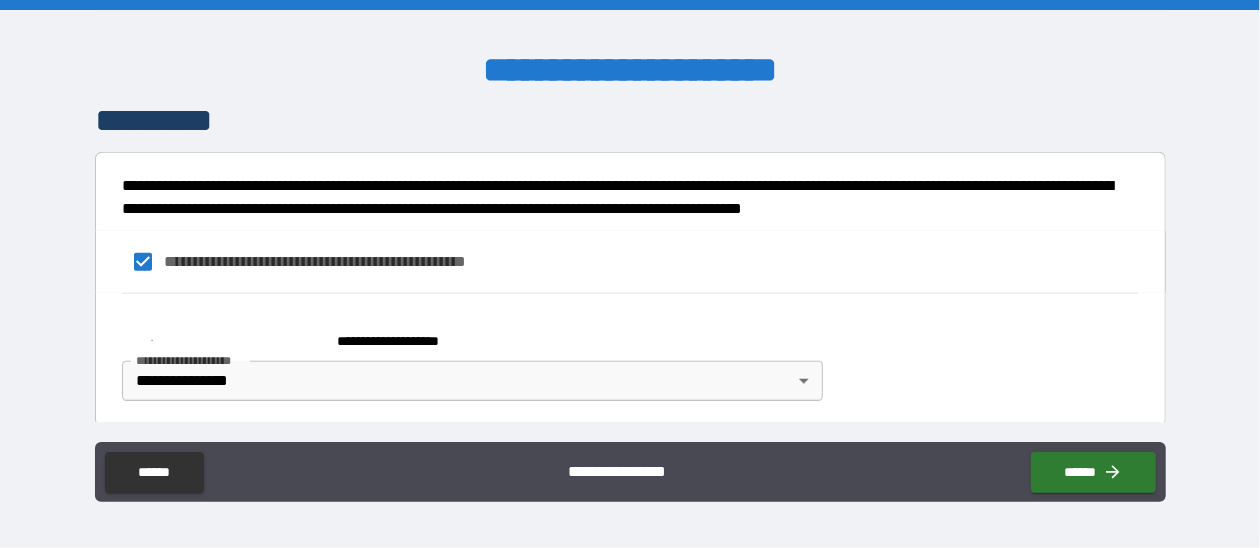 scroll, scrollTop: 1179, scrollLeft: 0, axis: vertical 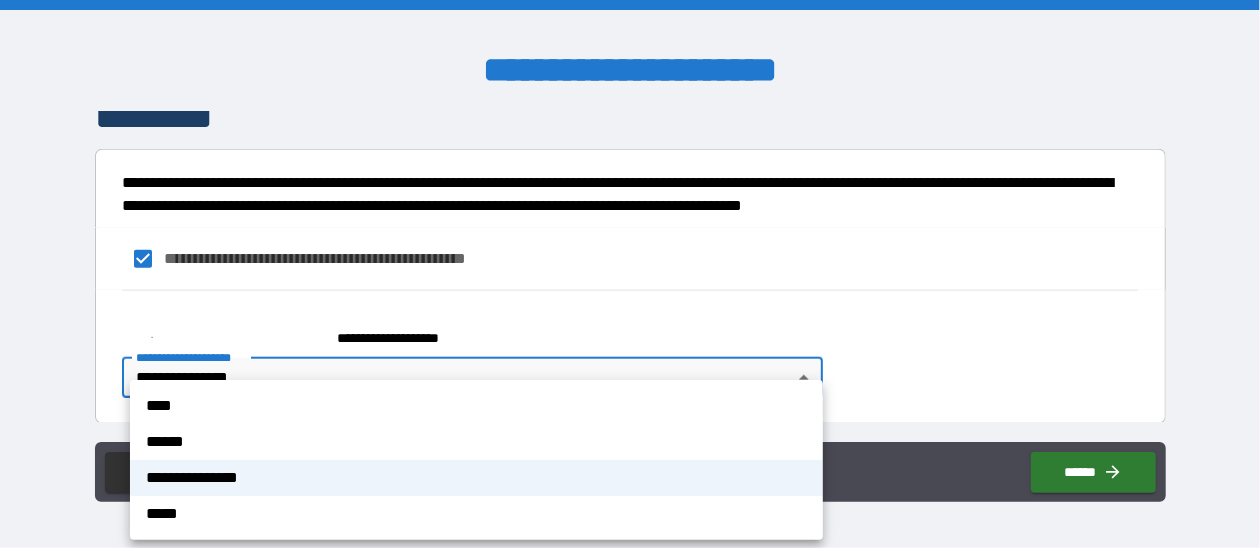 click on "**********" at bounding box center (630, 274) 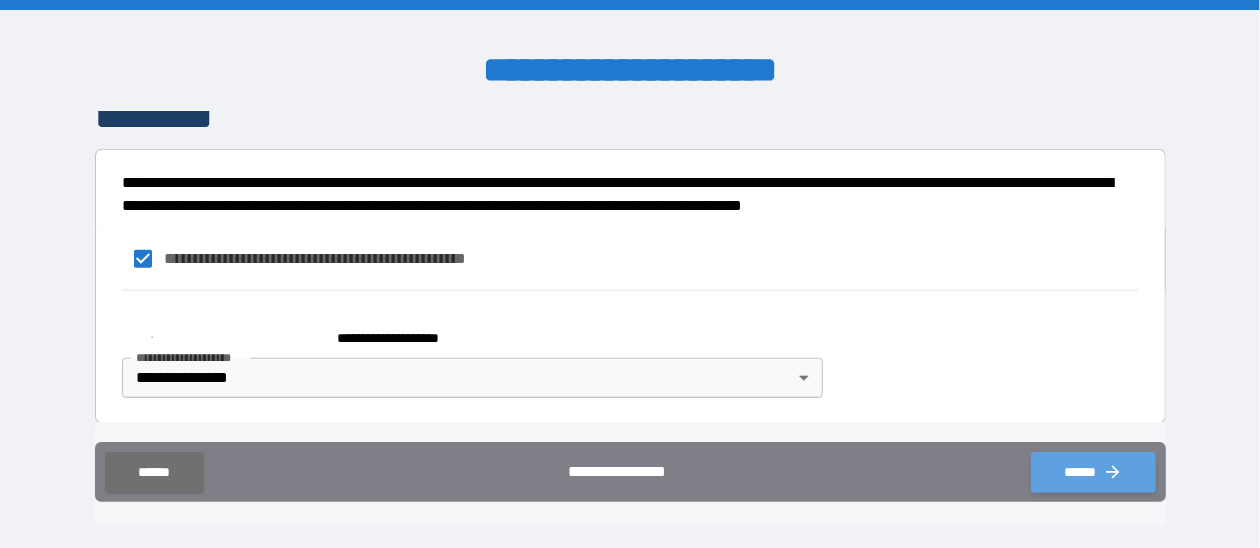 click on "******" at bounding box center (1093, 472) 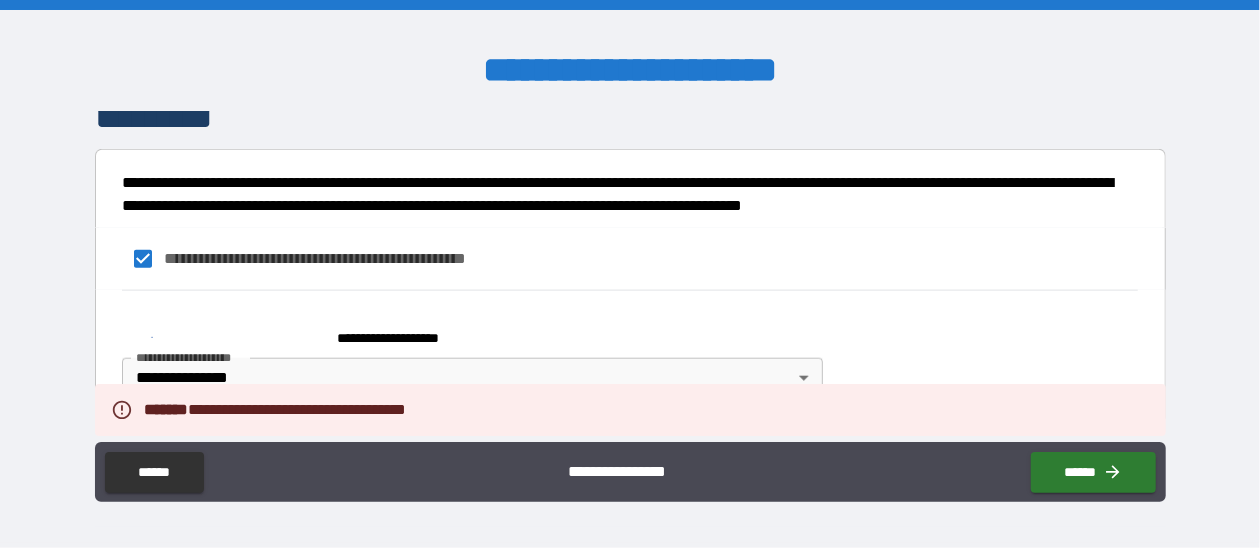 click on "**********" at bounding box center (630, 349) 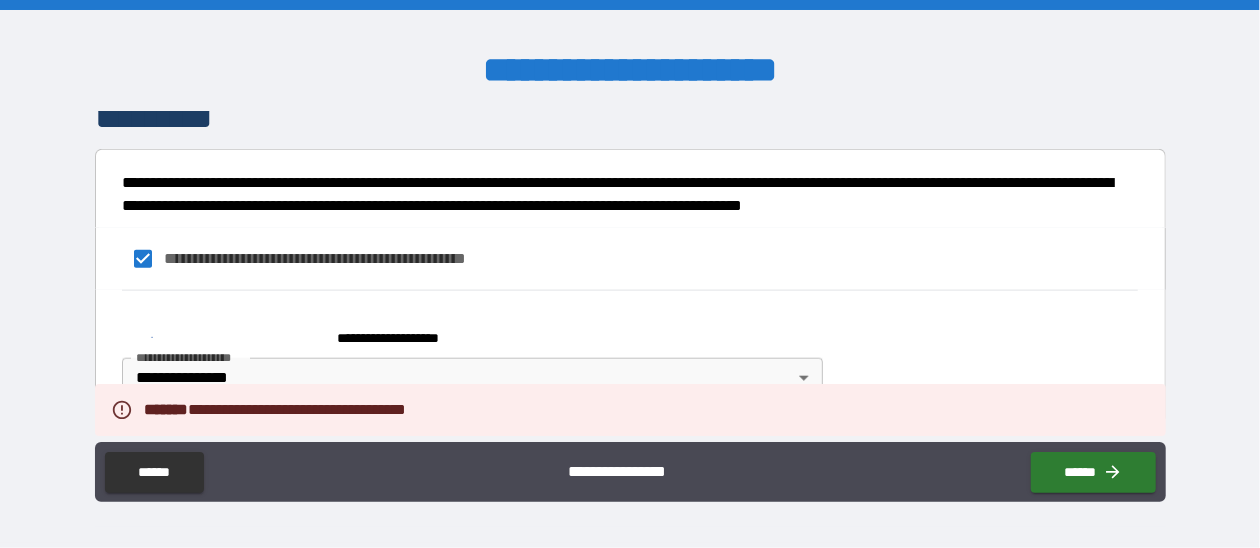 click on "**********" at bounding box center (630, 274) 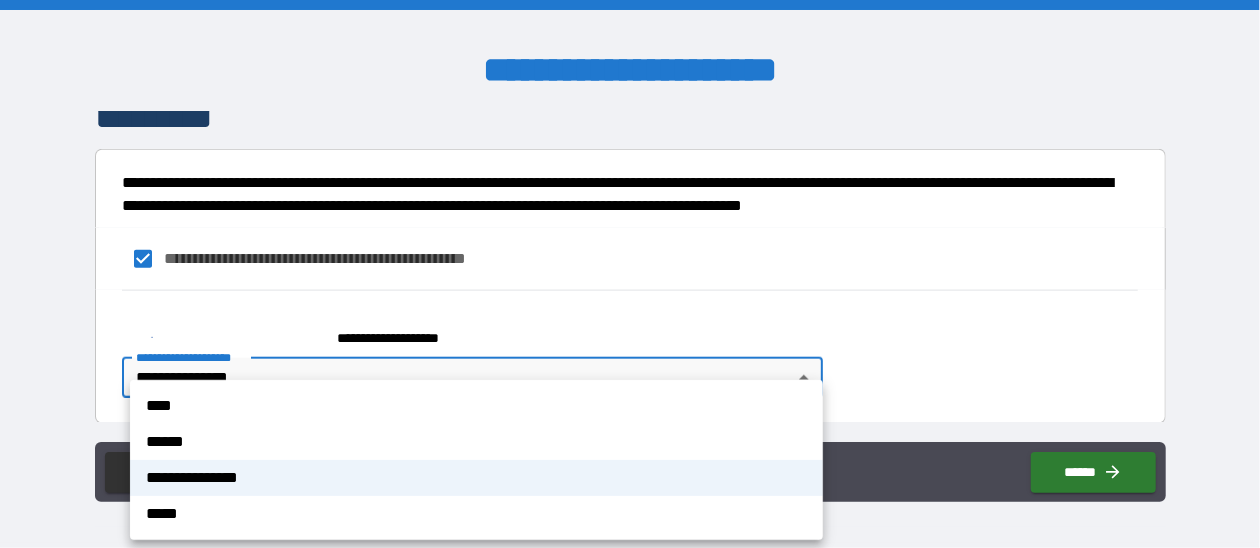 click on "**********" at bounding box center (476, 478) 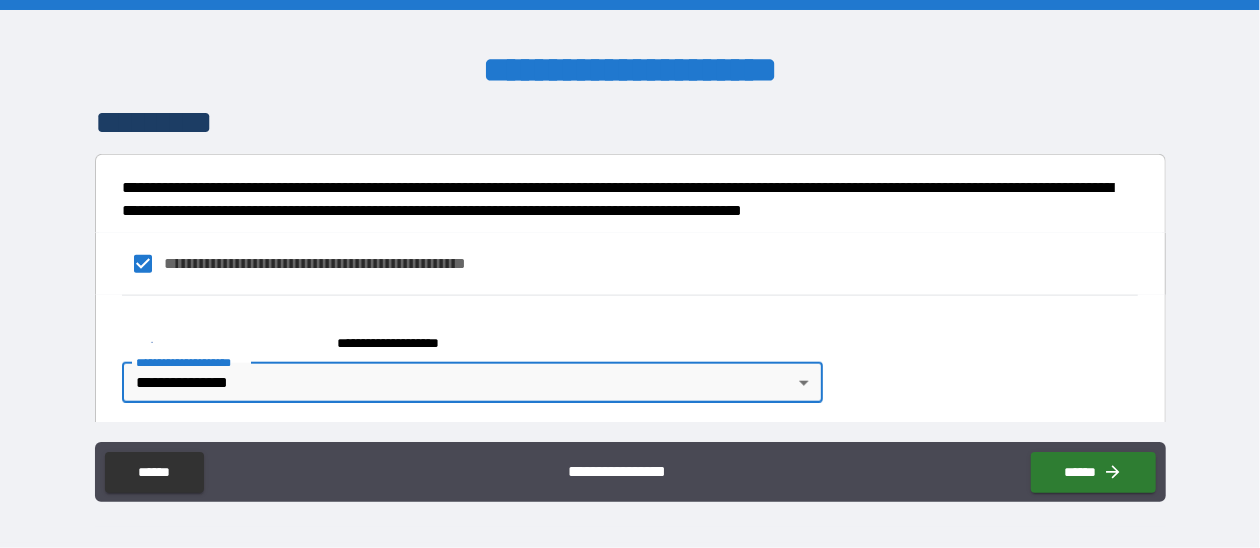 scroll, scrollTop: 1179, scrollLeft: 0, axis: vertical 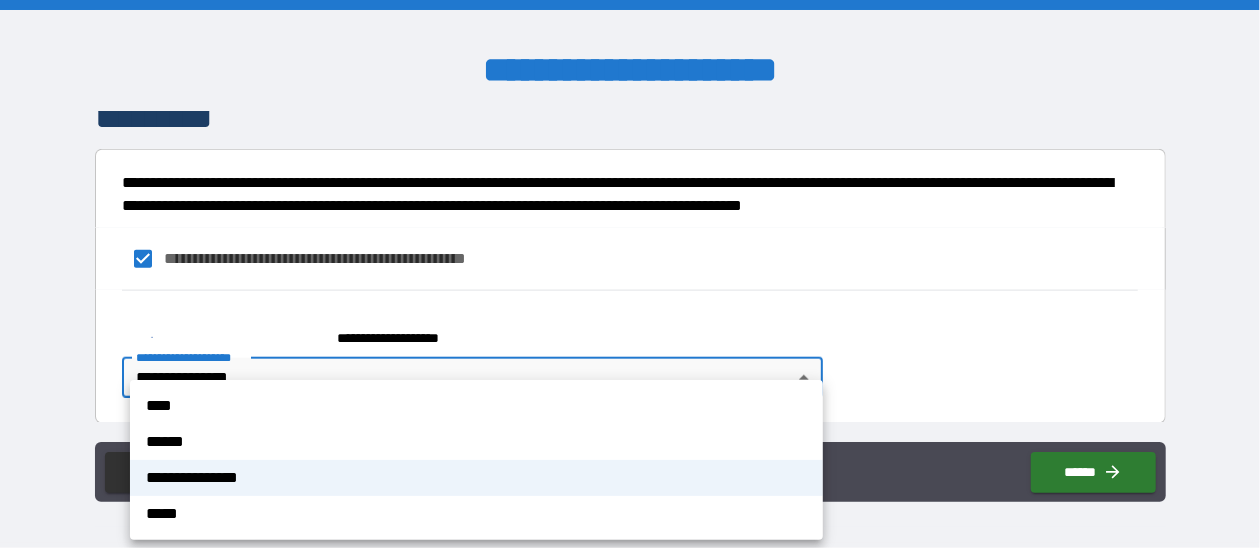 click on "**********" at bounding box center (630, 274) 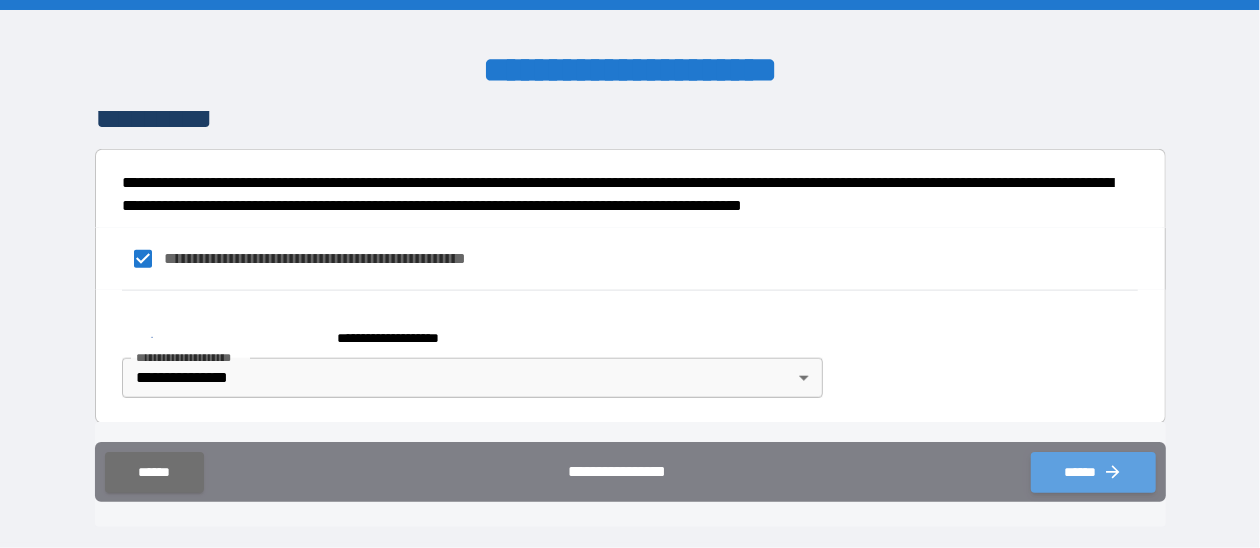 click on "******" at bounding box center (1093, 472) 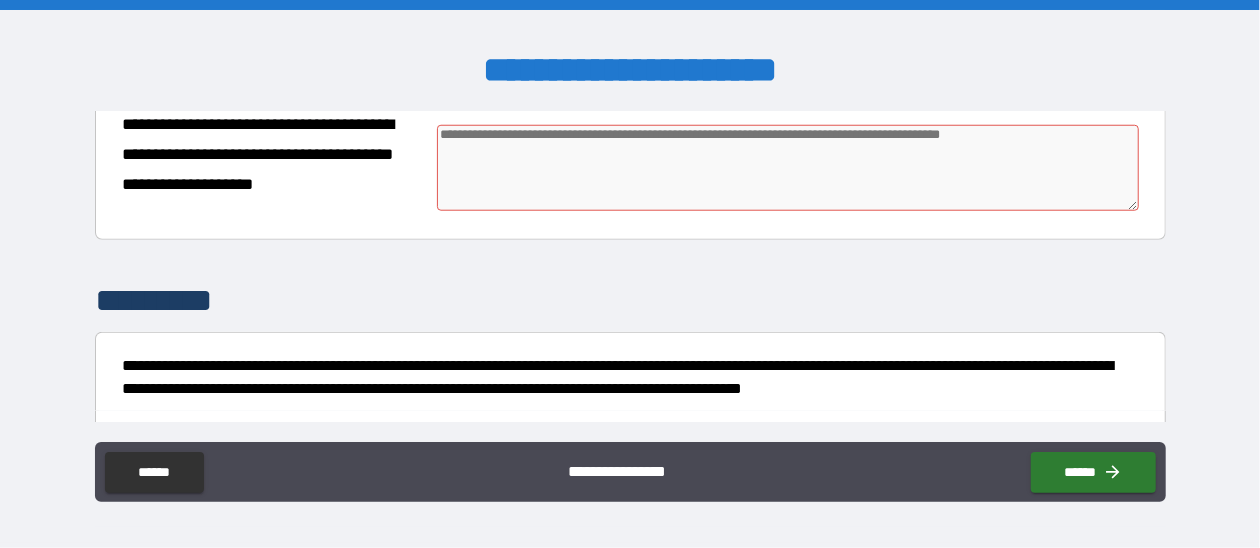 scroll, scrollTop: 999, scrollLeft: 0, axis: vertical 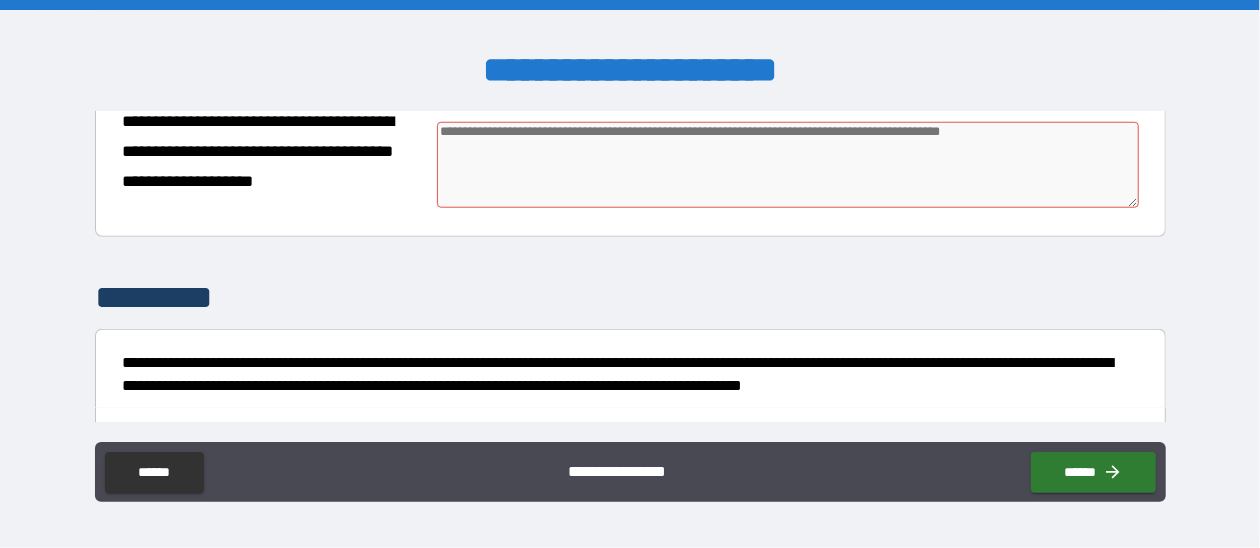click at bounding box center [788, 165] 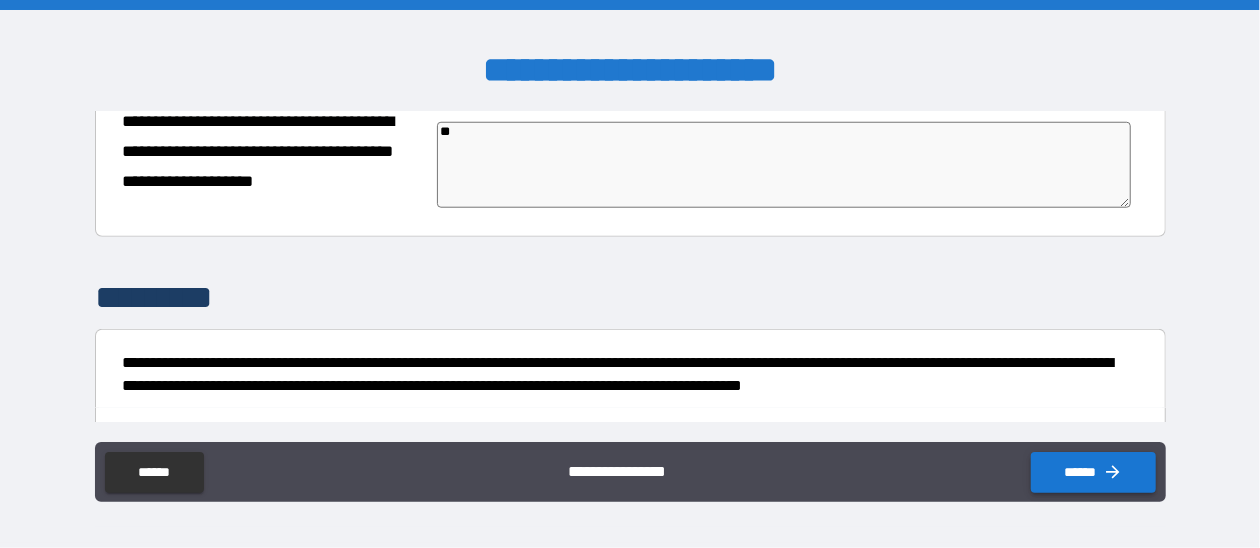 click on "******" at bounding box center [1093, 472] 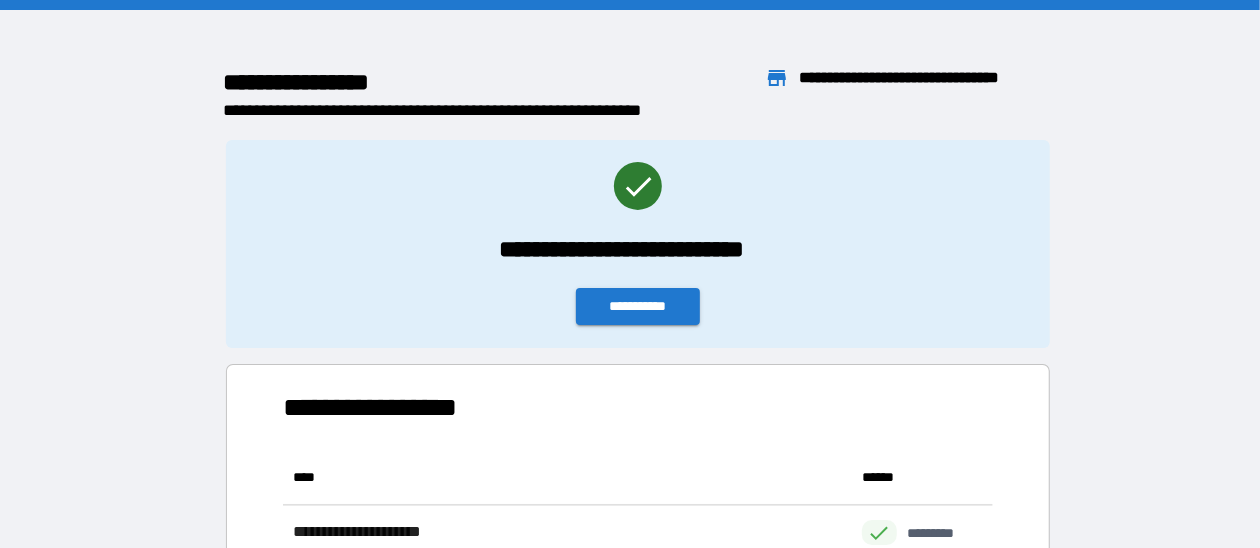 scroll, scrollTop: 16, scrollLeft: 16, axis: both 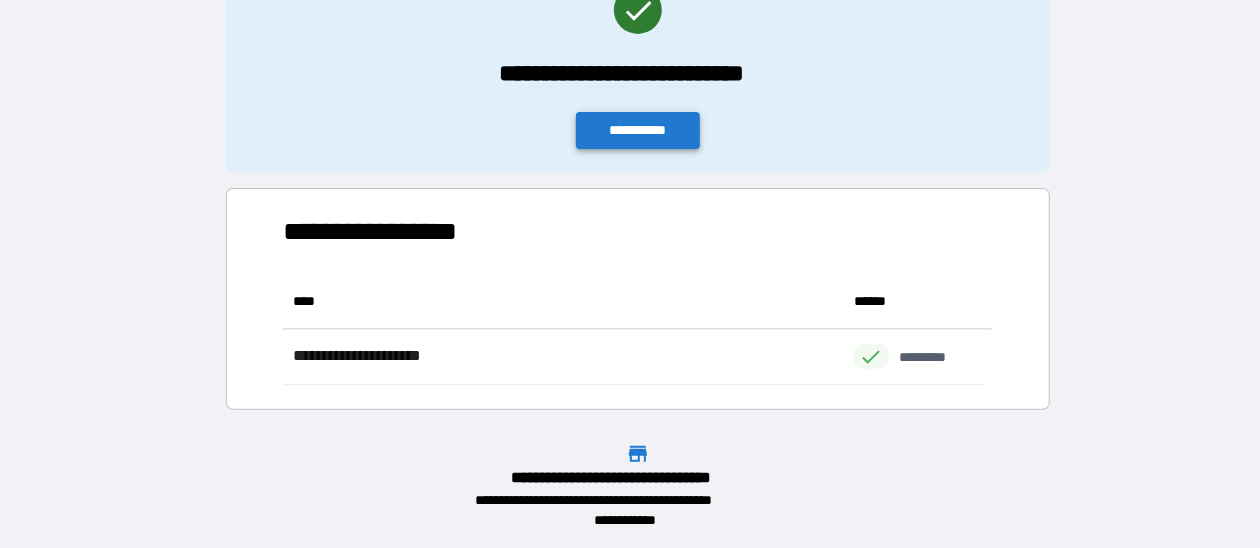 click on "**********" at bounding box center (638, 130) 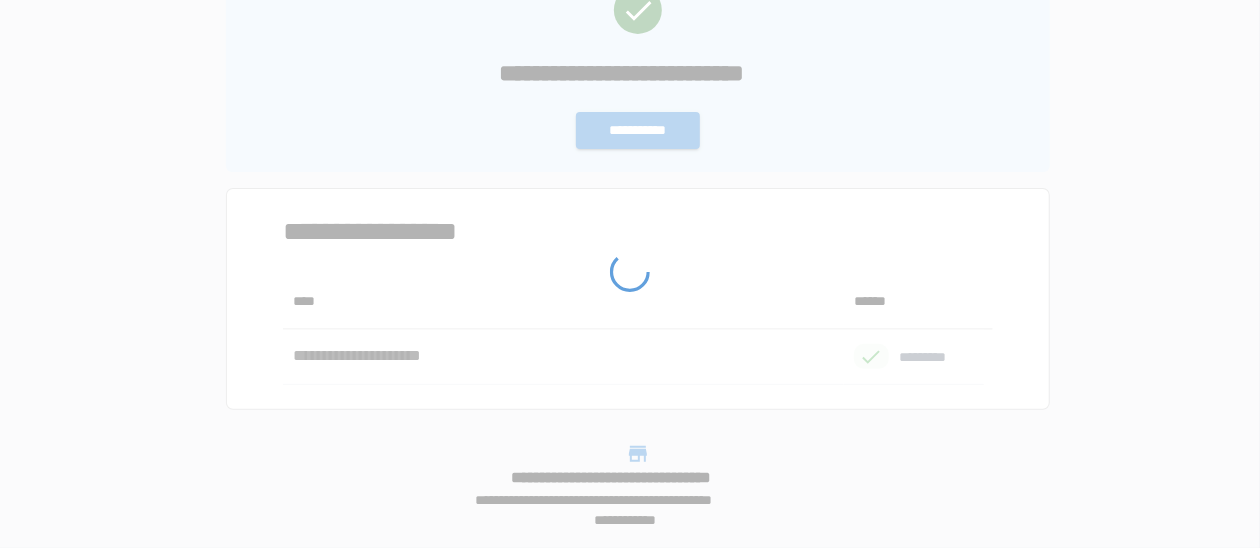 scroll, scrollTop: 0, scrollLeft: 0, axis: both 